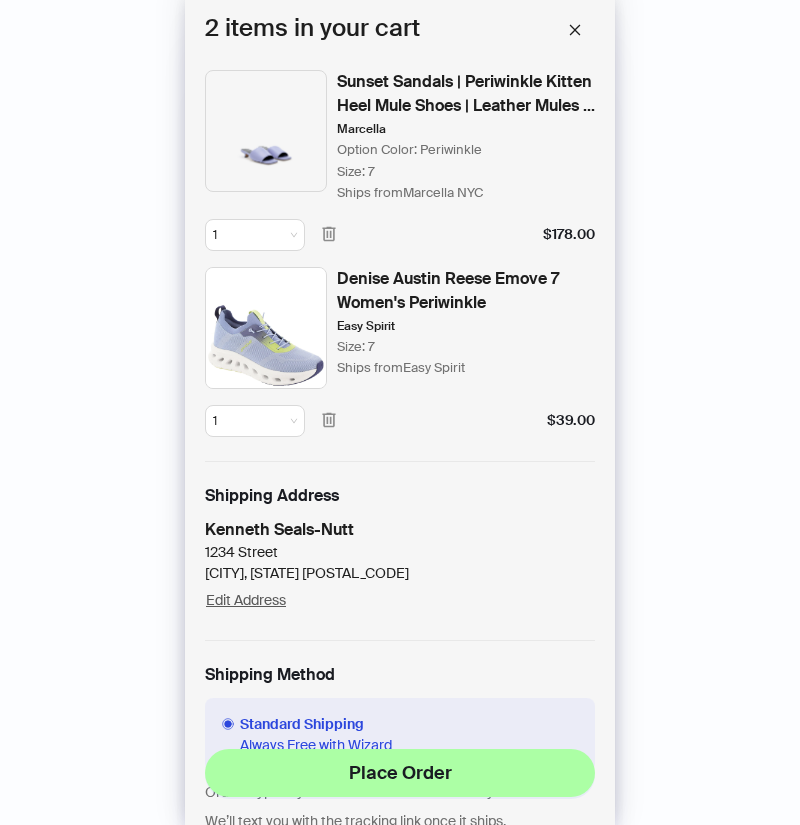 scroll, scrollTop: 0, scrollLeft: 0, axis: both 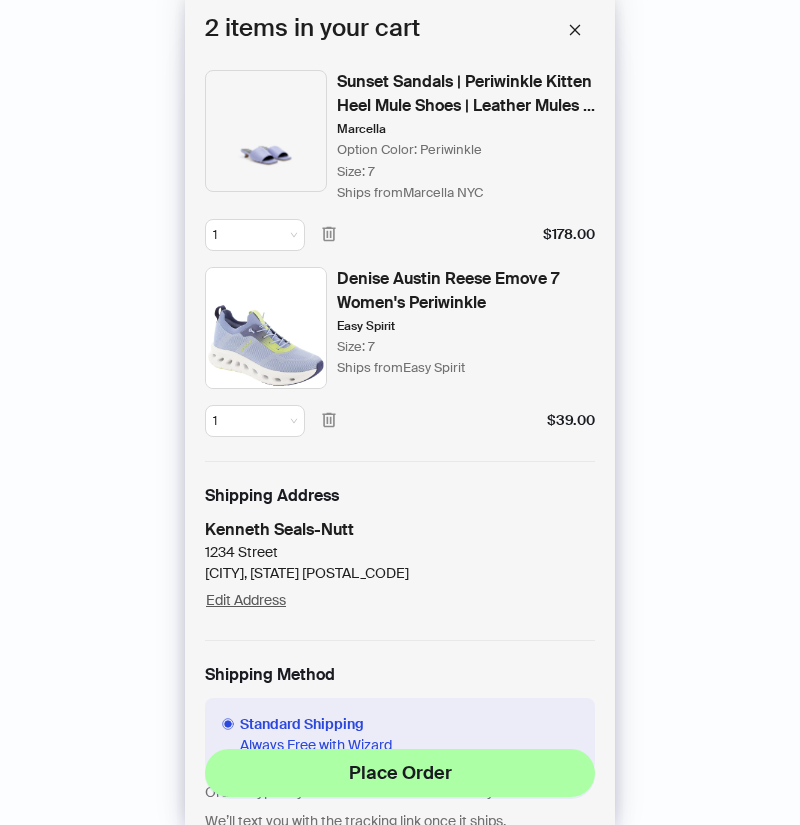 click on "Sunset Sandals | Periwinkle Kitten Heel Mule Shoes | Leather Mules | Comfortable Open Toe Sandals | Handmade Walkable Heel" at bounding box center [466, 94] 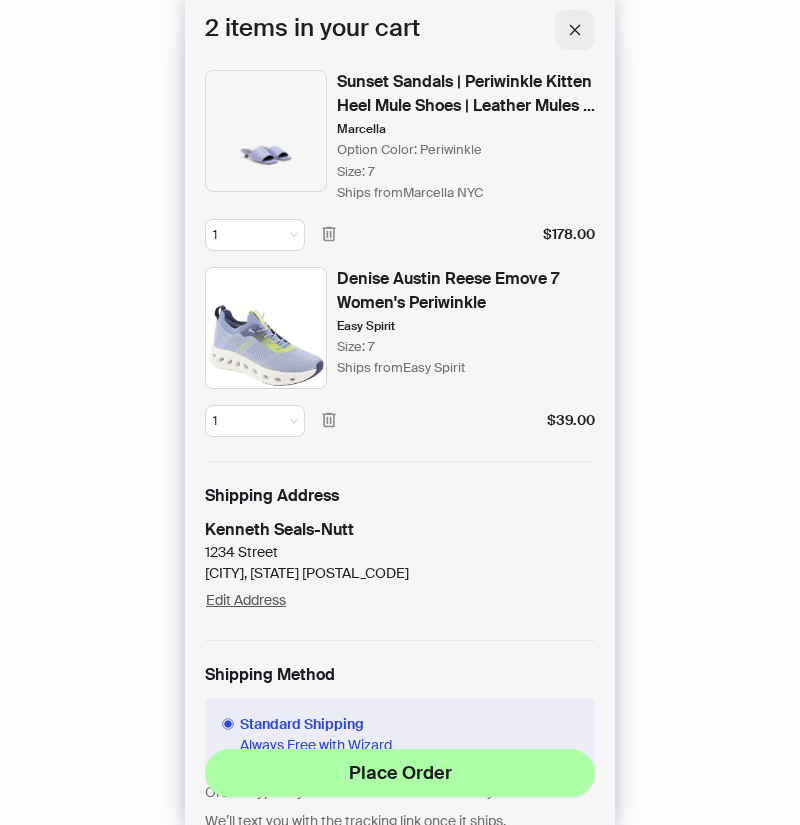 click at bounding box center [575, 30] 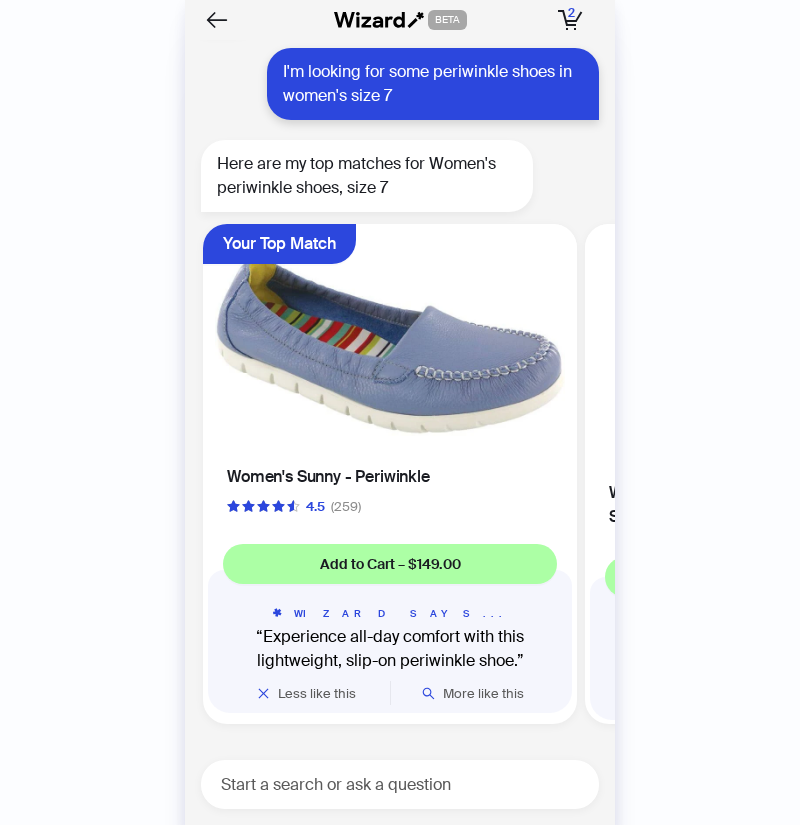 type 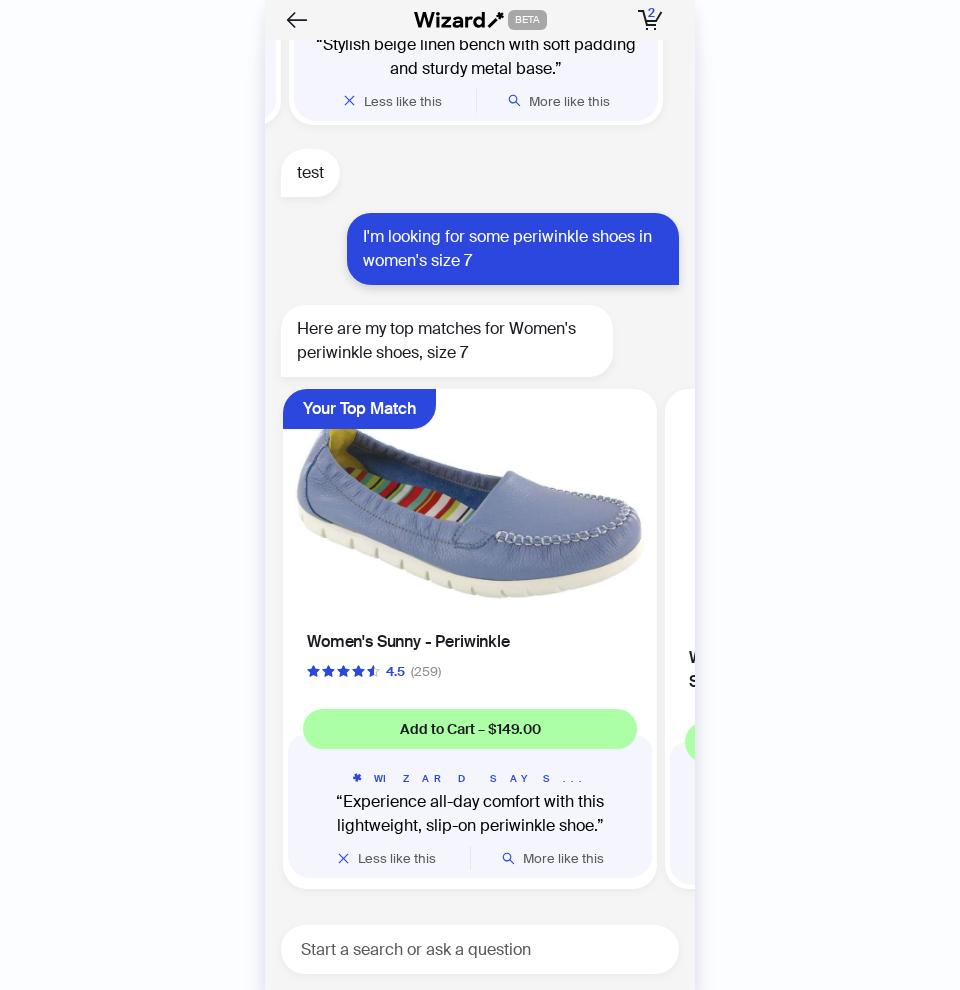 scroll, scrollTop: 4832, scrollLeft: 0, axis: vertical 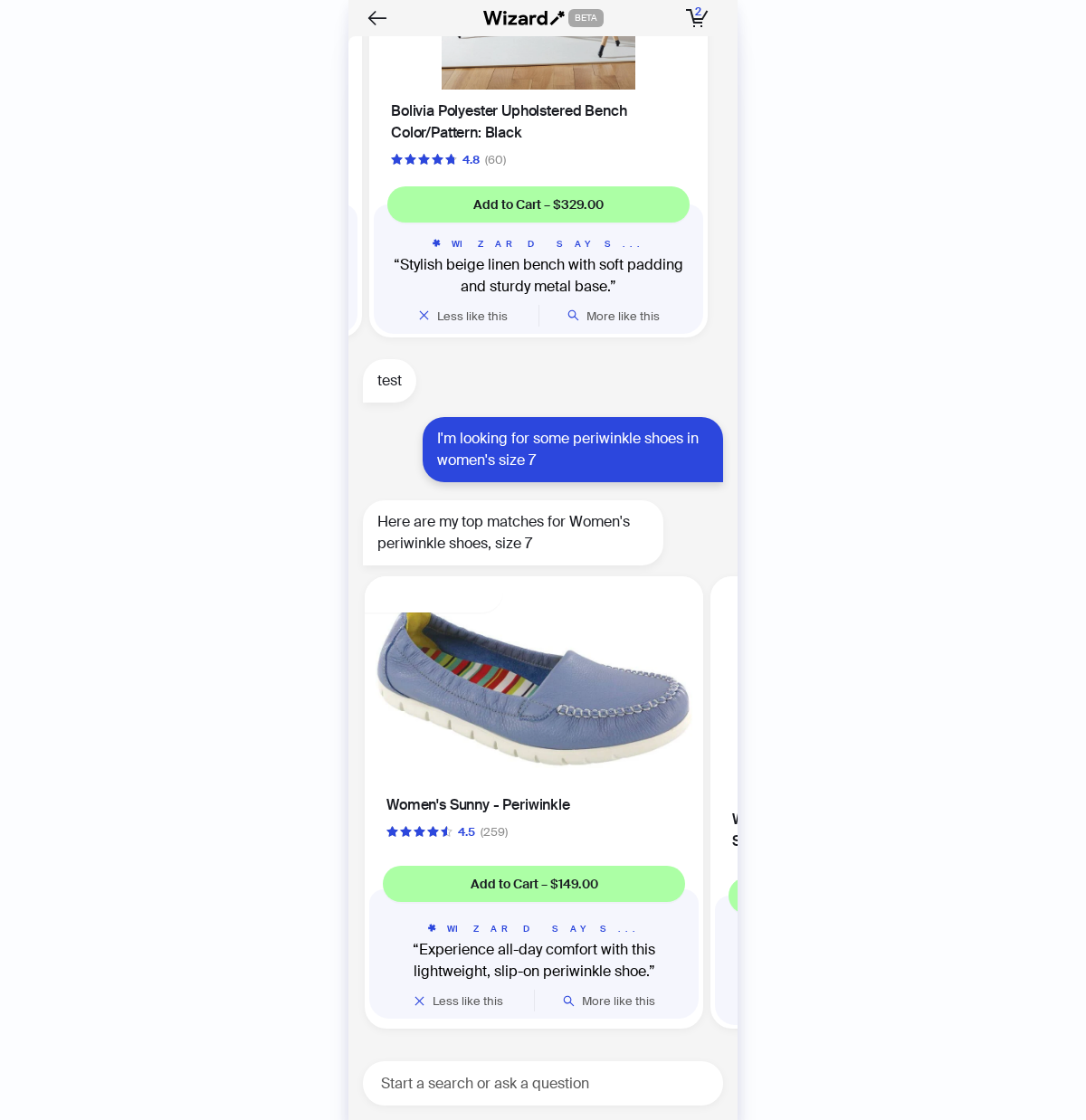 click on "Your Top Match" at bounding box center [433, 594] 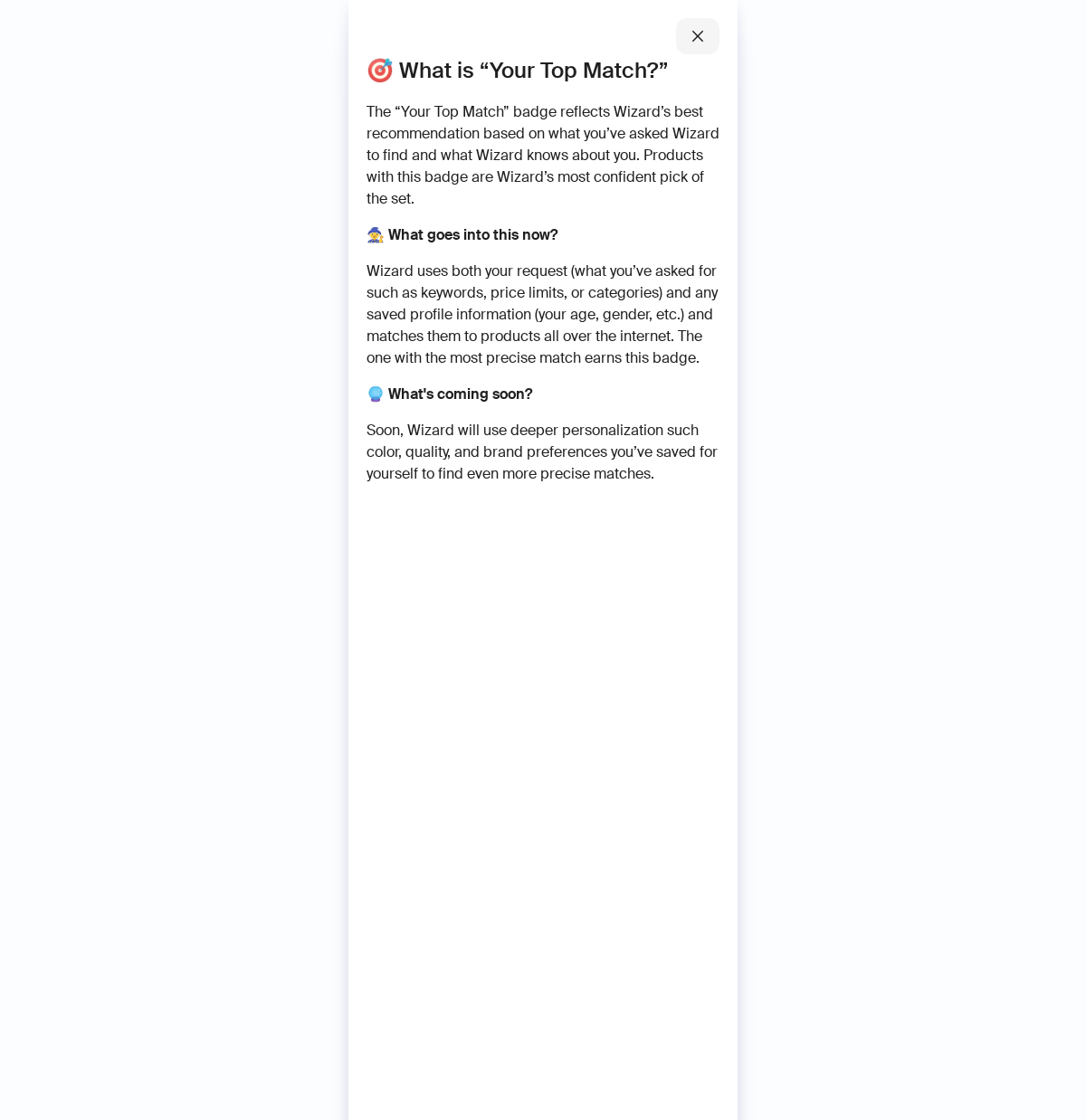 click at bounding box center [698, 36] 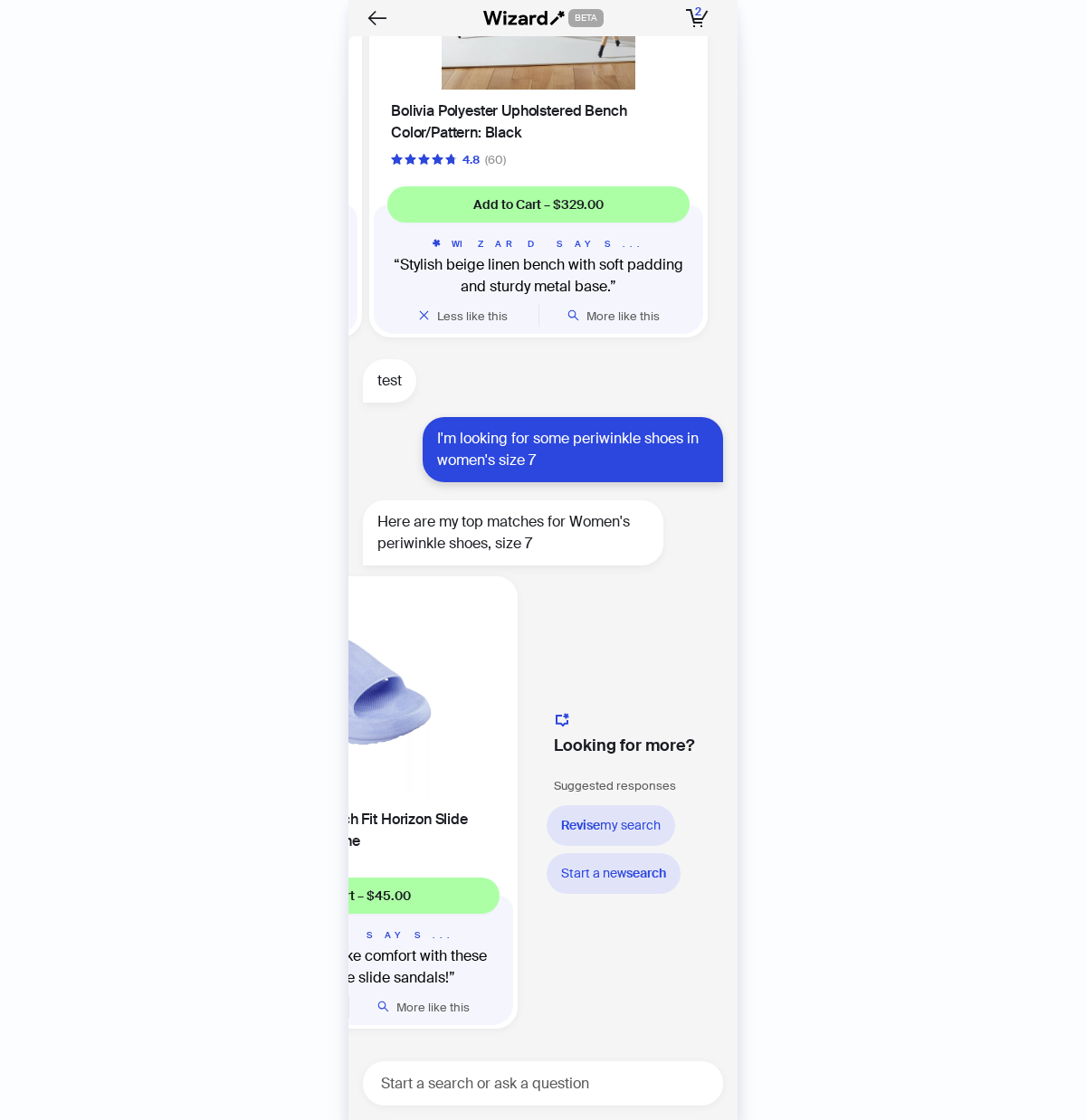 scroll, scrollTop: 0, scrollLeft: 539, axis: horizontal 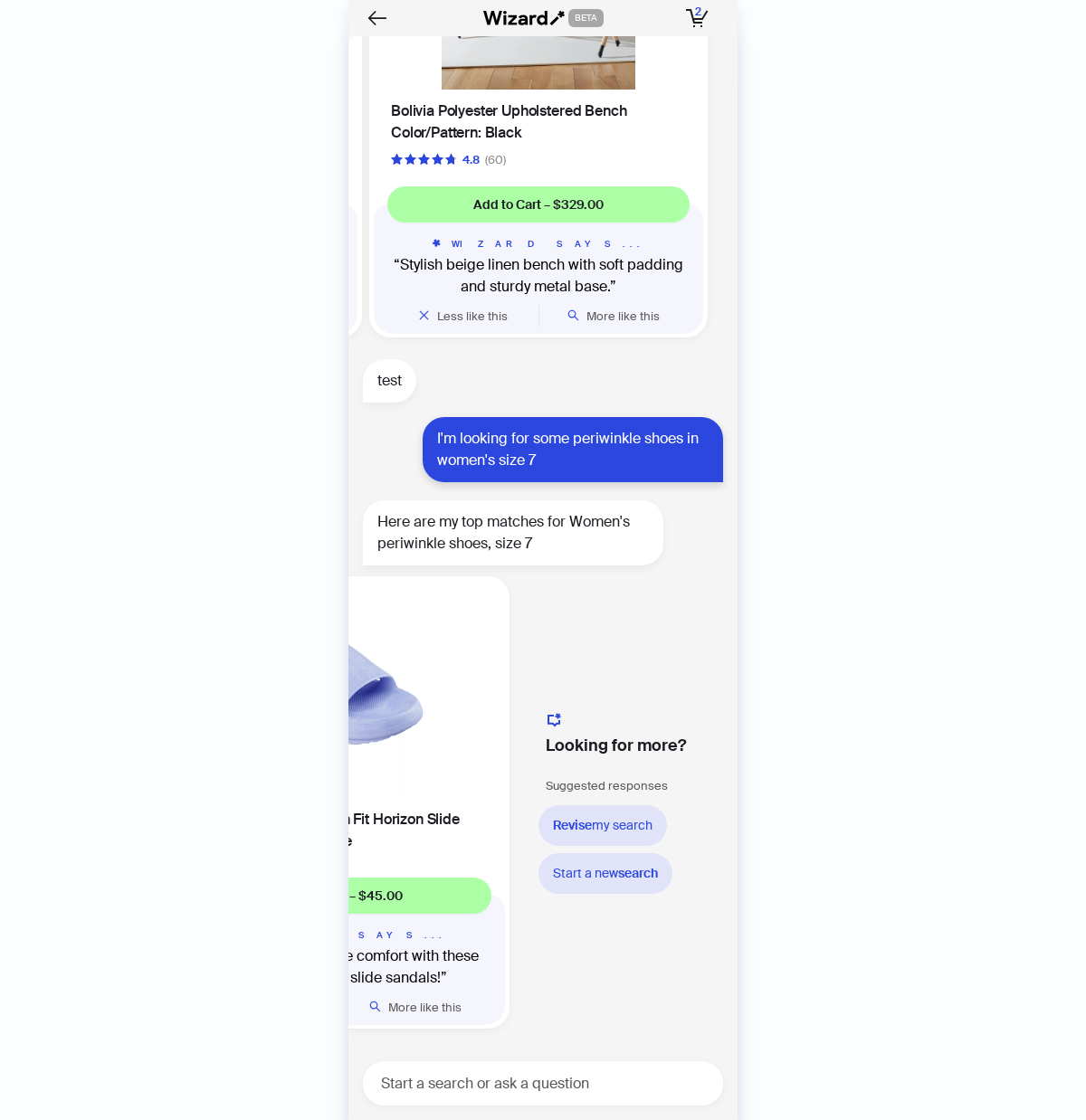click at bounding box center (340, 692) 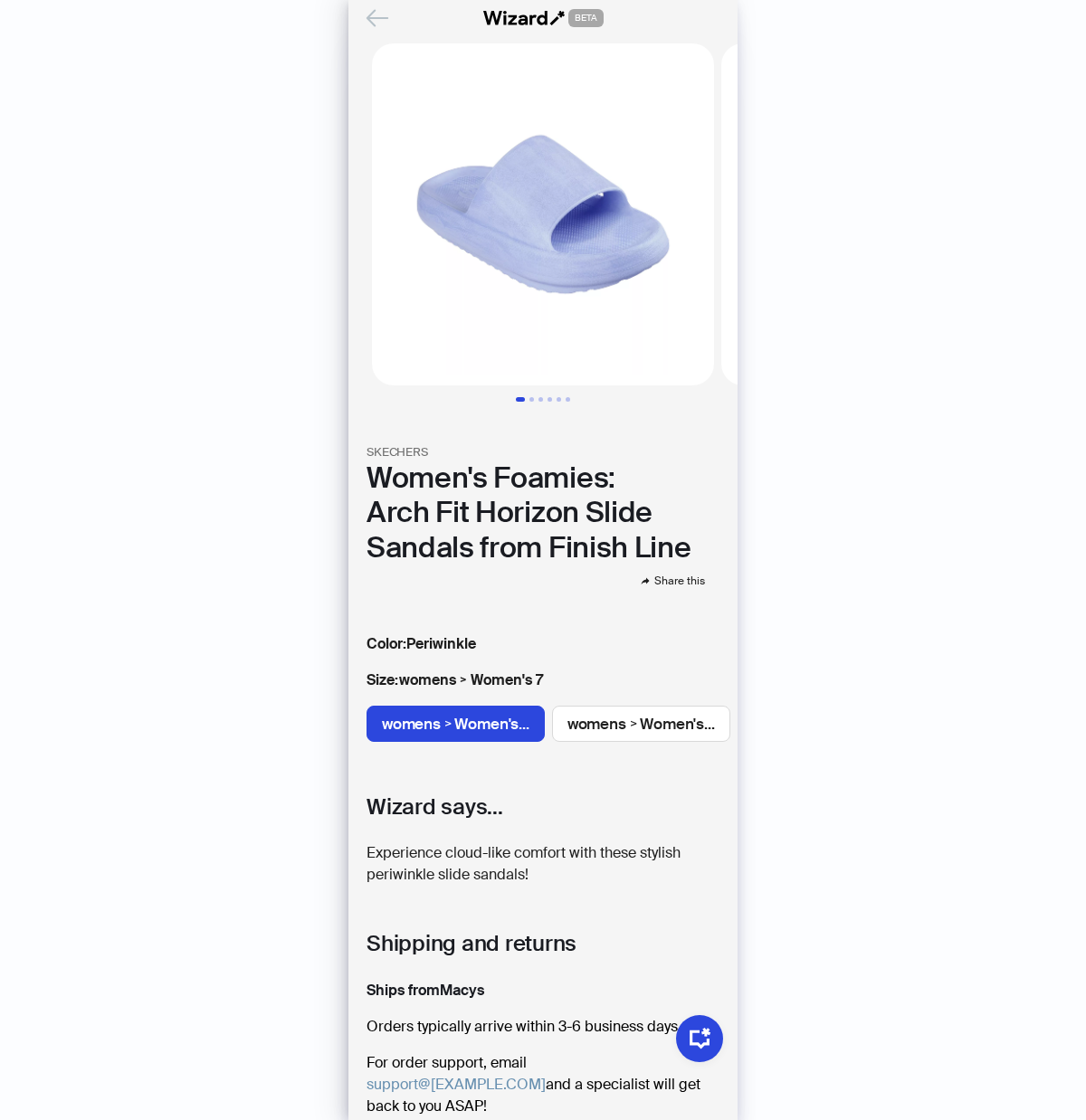 click at bounding box center (377, 18) 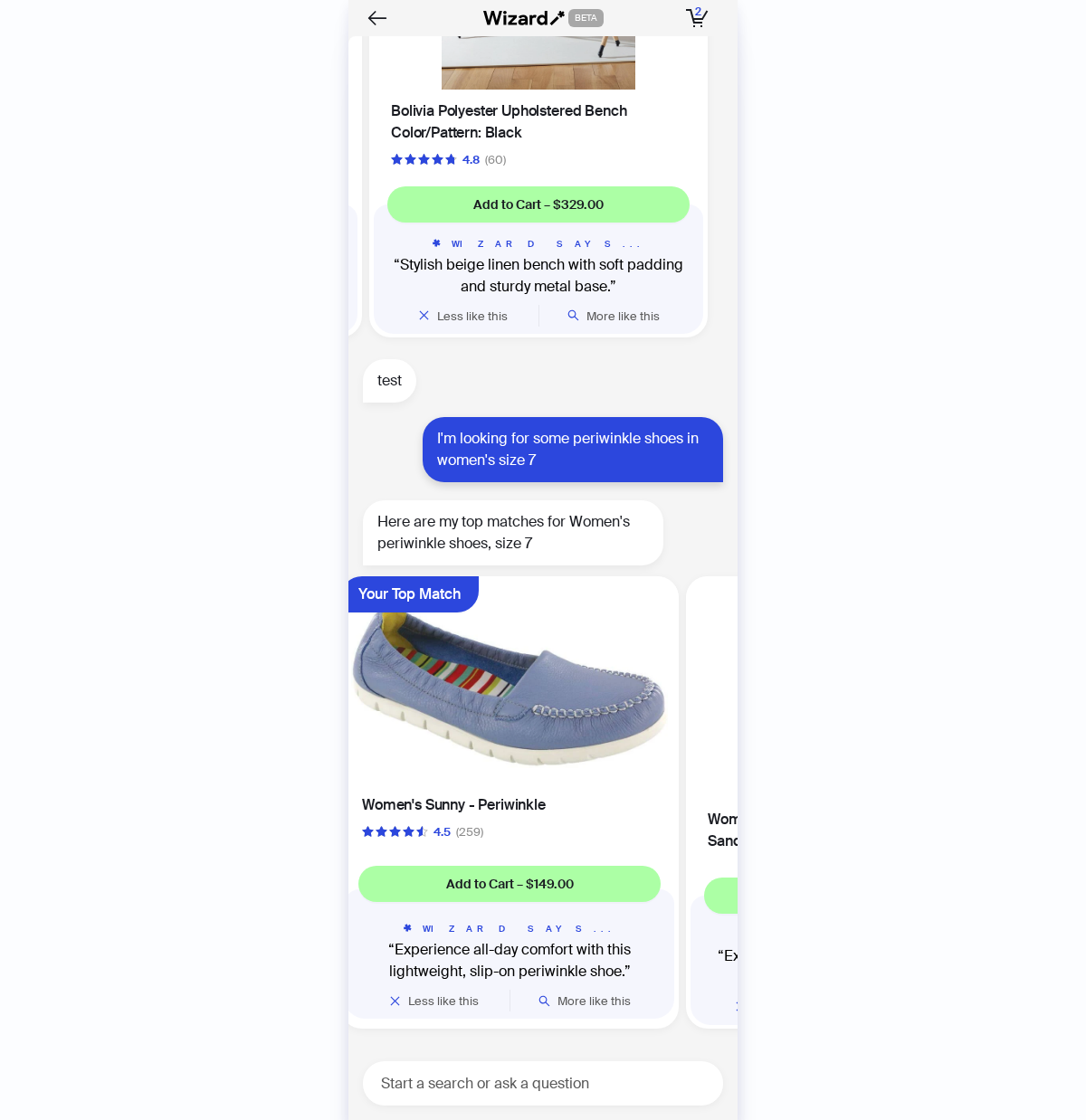 scroll, scrollTop: 0, scrollLeft: 0, axis: both 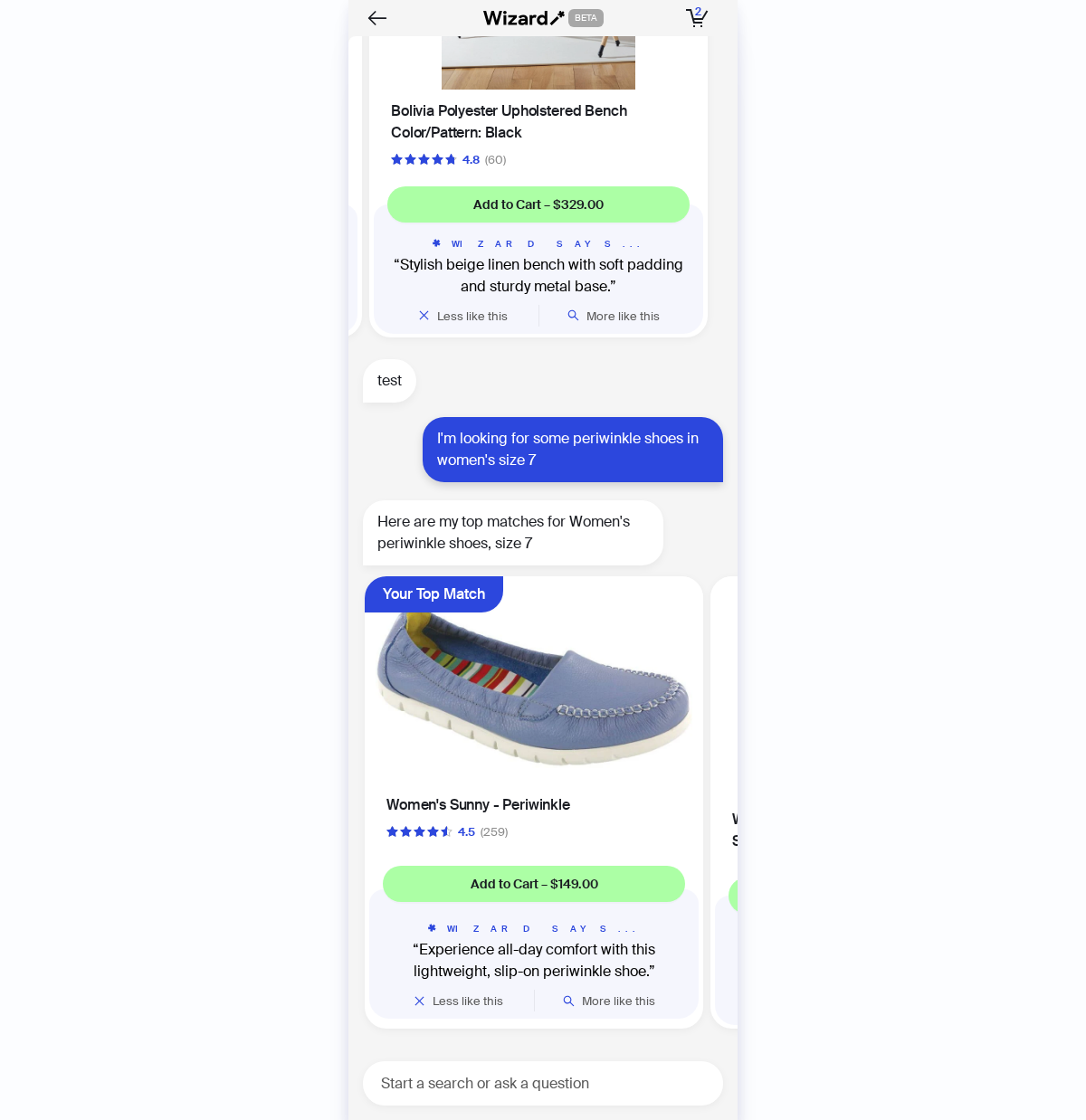 click at bounding box center (534, 685) 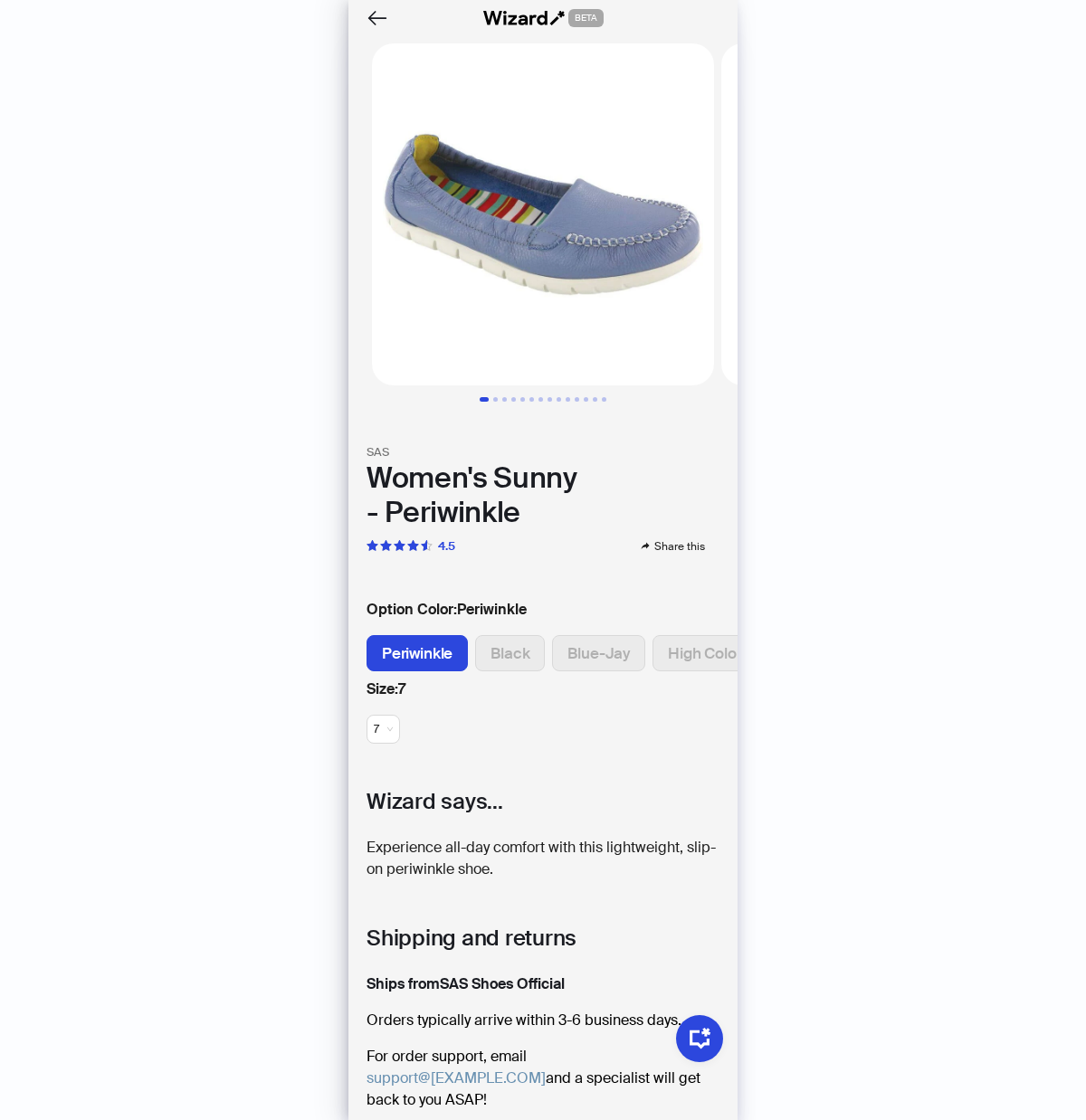 click on "Black" at bounding box center (510, 653) 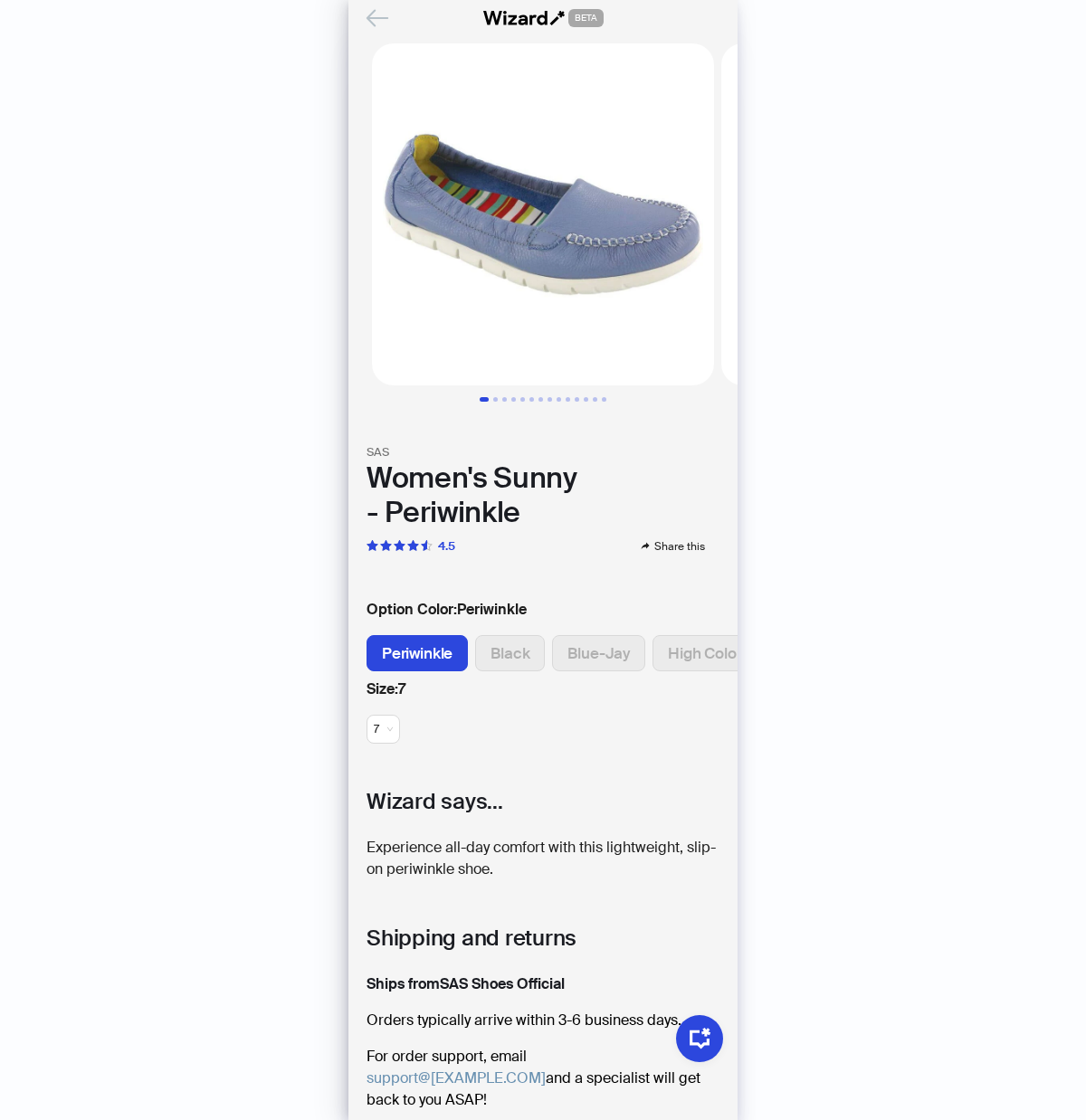 click at bounding box center (377, 18) 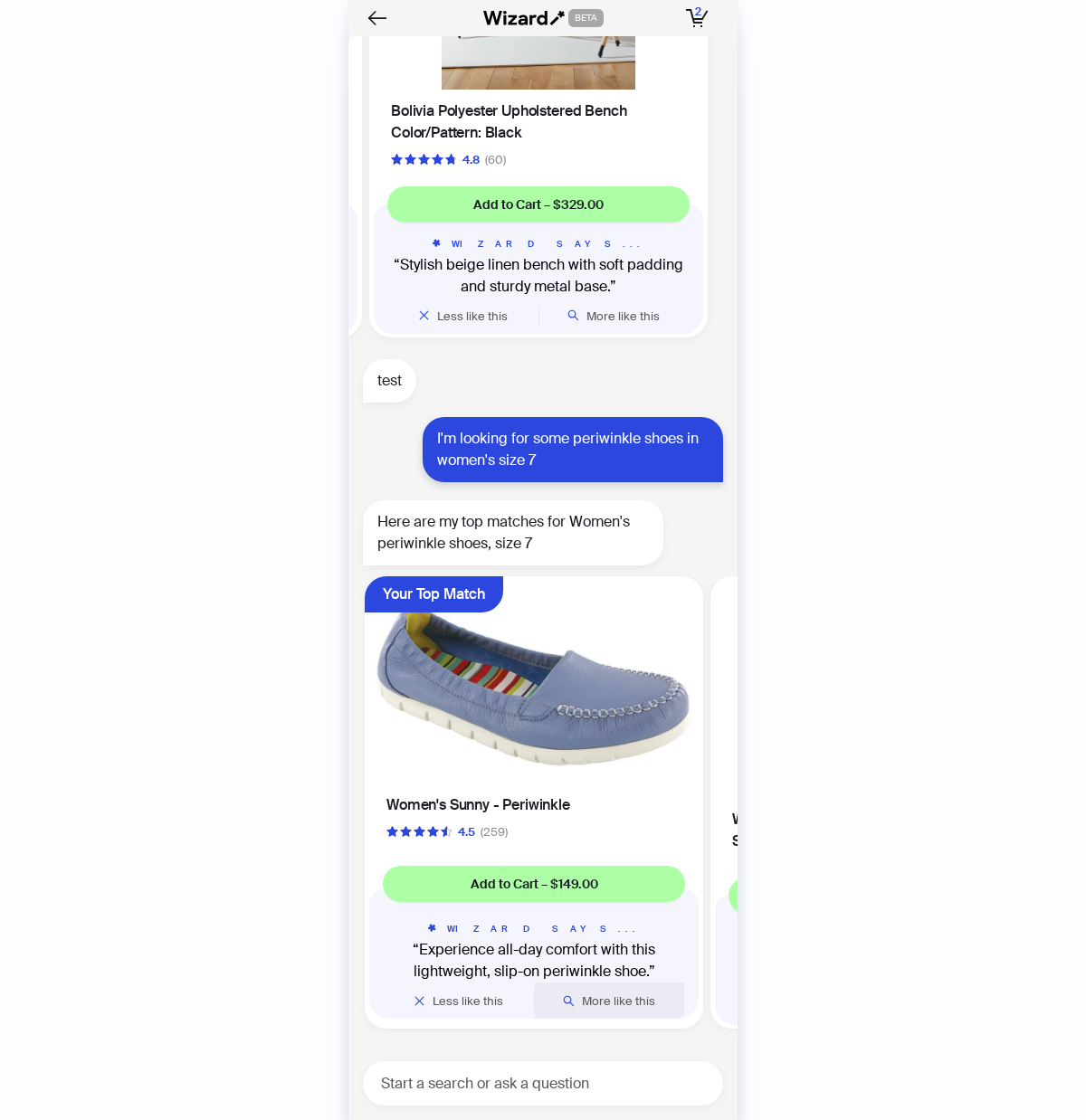 click on "More like this" at bounding box center [618, 1001] 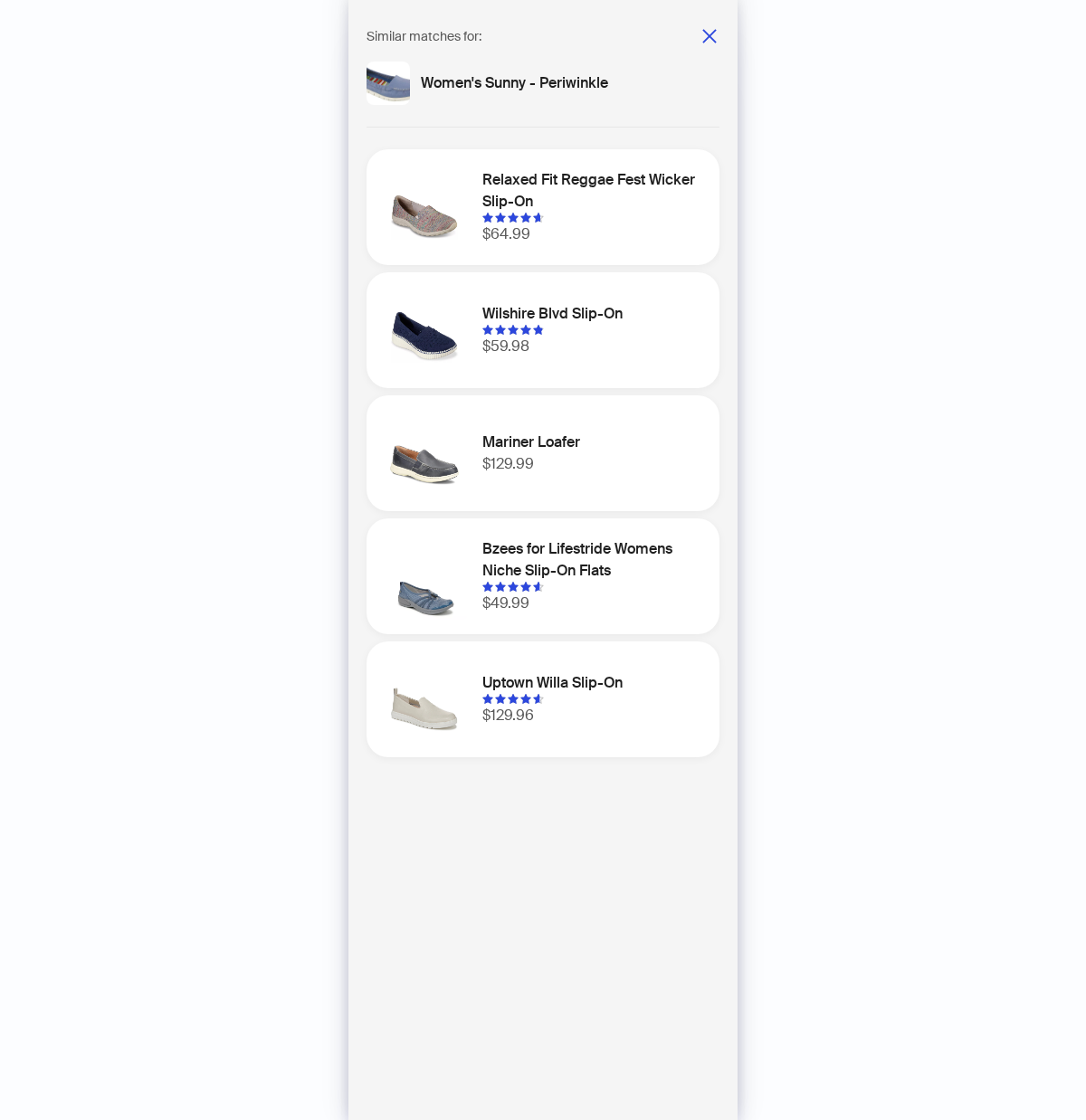 click on "Similar matches for:" at bounding box center (543, 36) 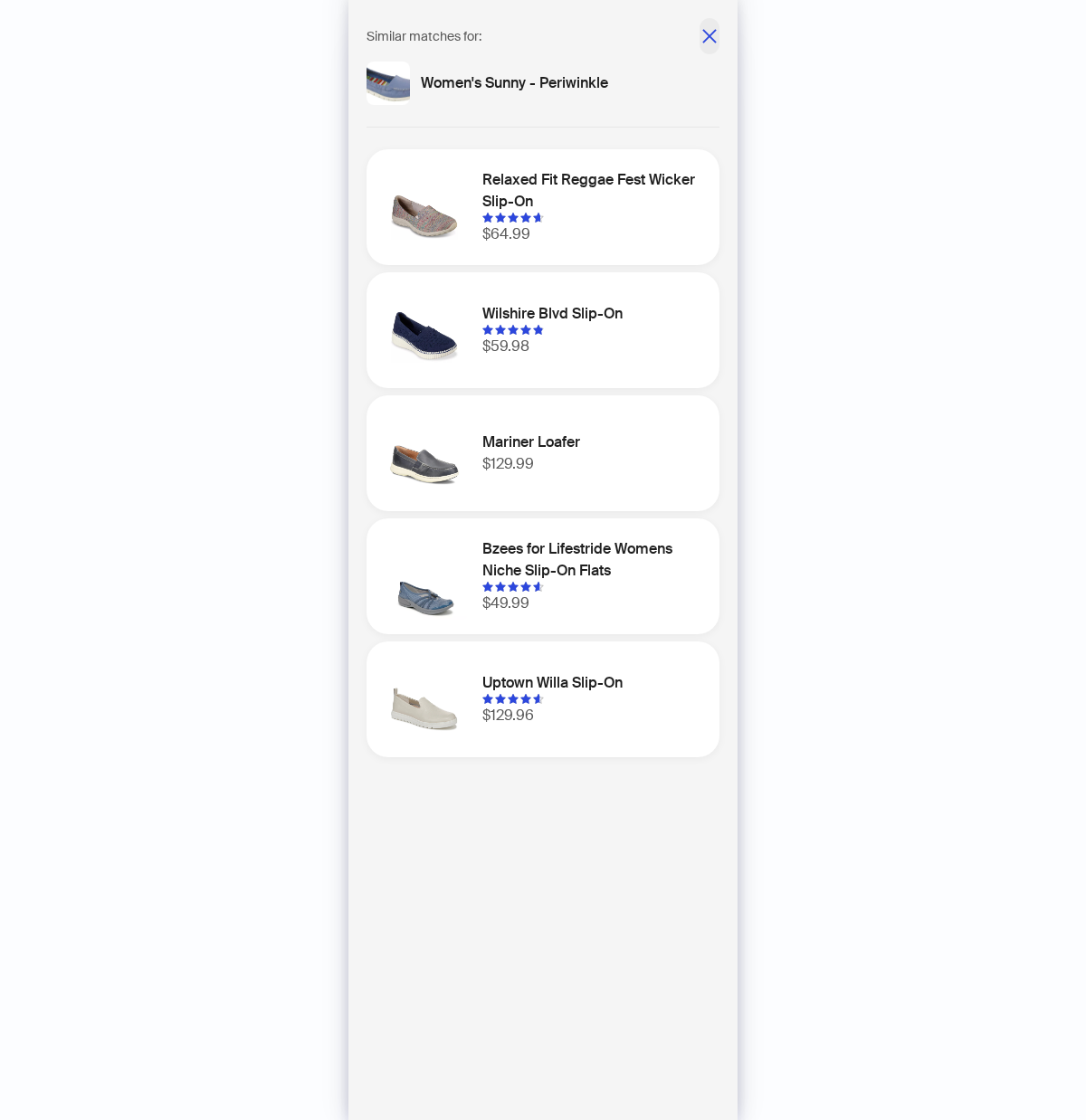 click at bounding box center [709, 35] 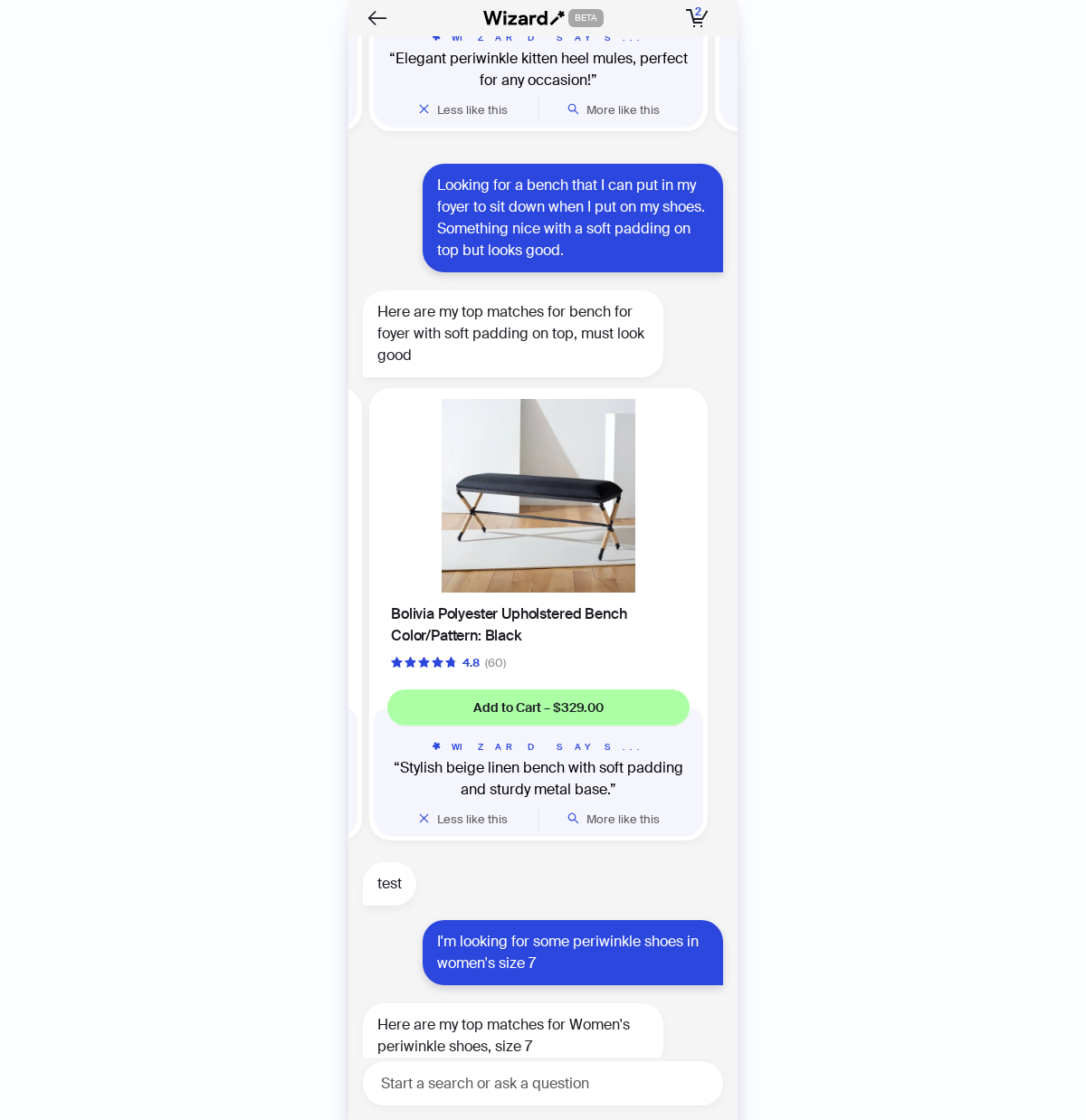 scroll, scrollTop: 3668, scrollLeft: 0, axis: vertical 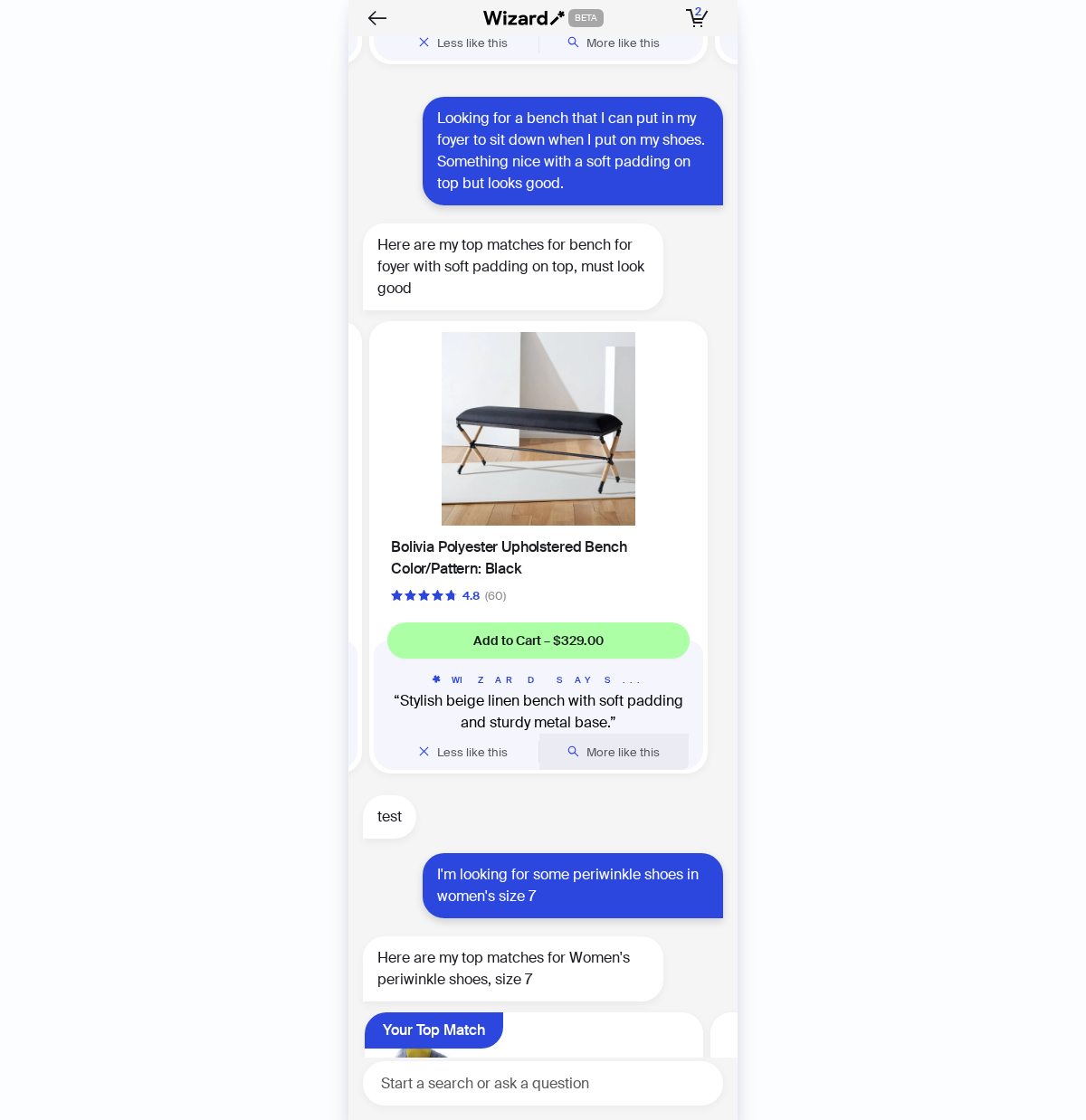 click on "More like this" at bounding box center (614, 752) 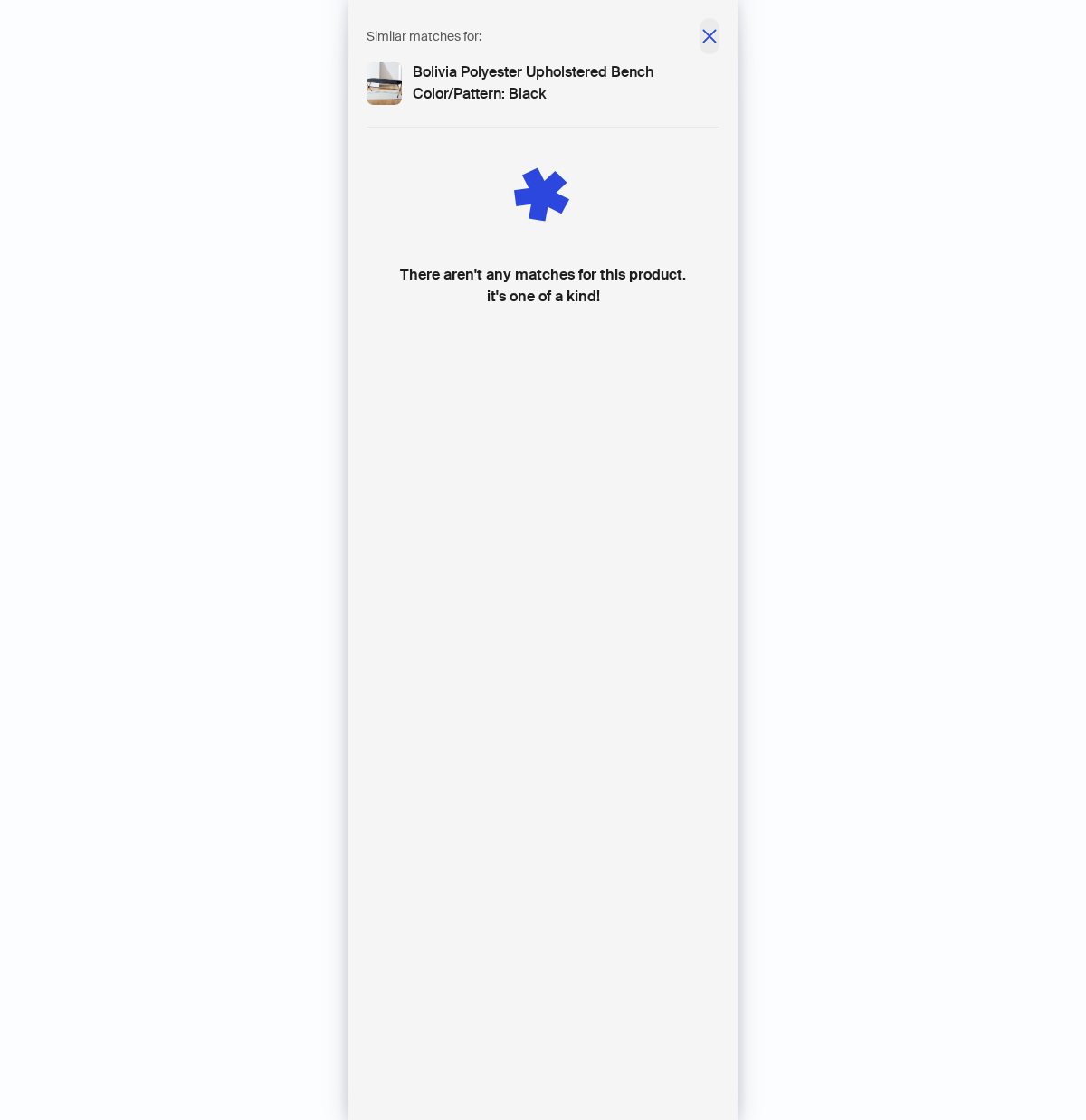 click at bounding box center (710, 36) 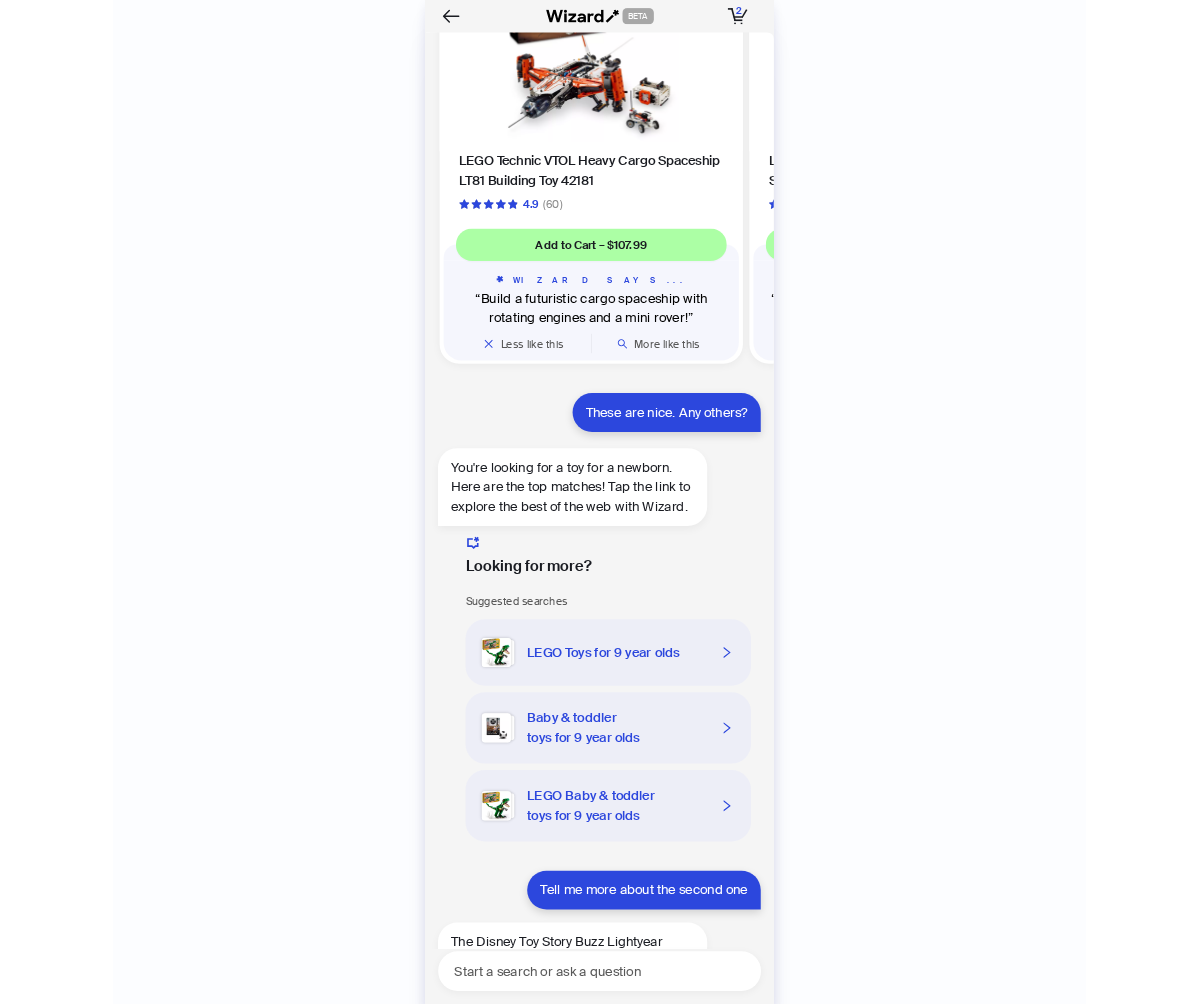 scroll, scrollTop: 934, scrollLeft: 0, axis: vertical 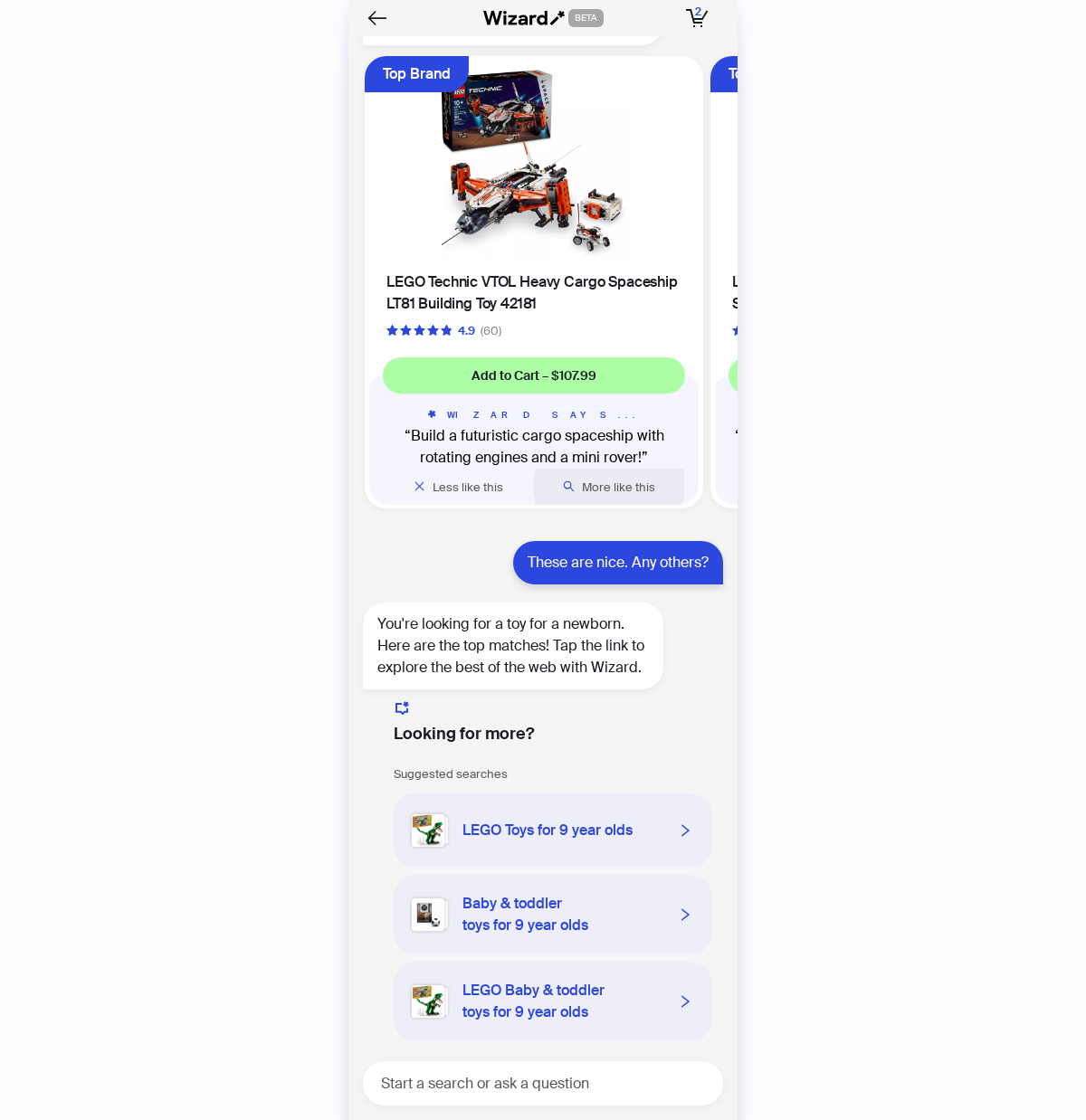 click on "More like this" at bounding box center (610, 487) 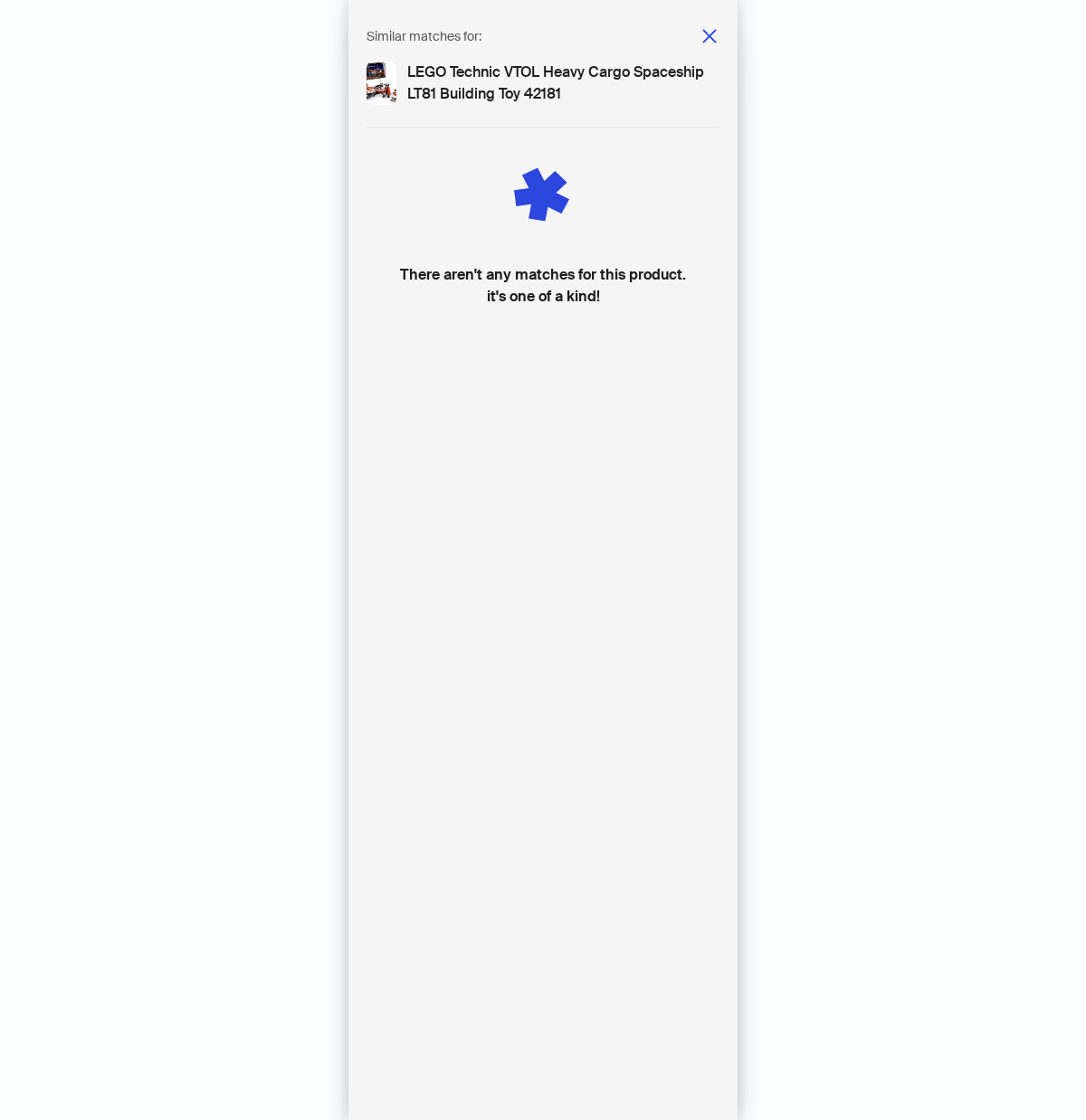 click on "Similar matches for: LEGO Technic VTOL Heavy Cargo Spaceship LT81 Building Toy 42181 There aren't any matches for this product. it's one of a kind!" at bounding box center [543, 560] 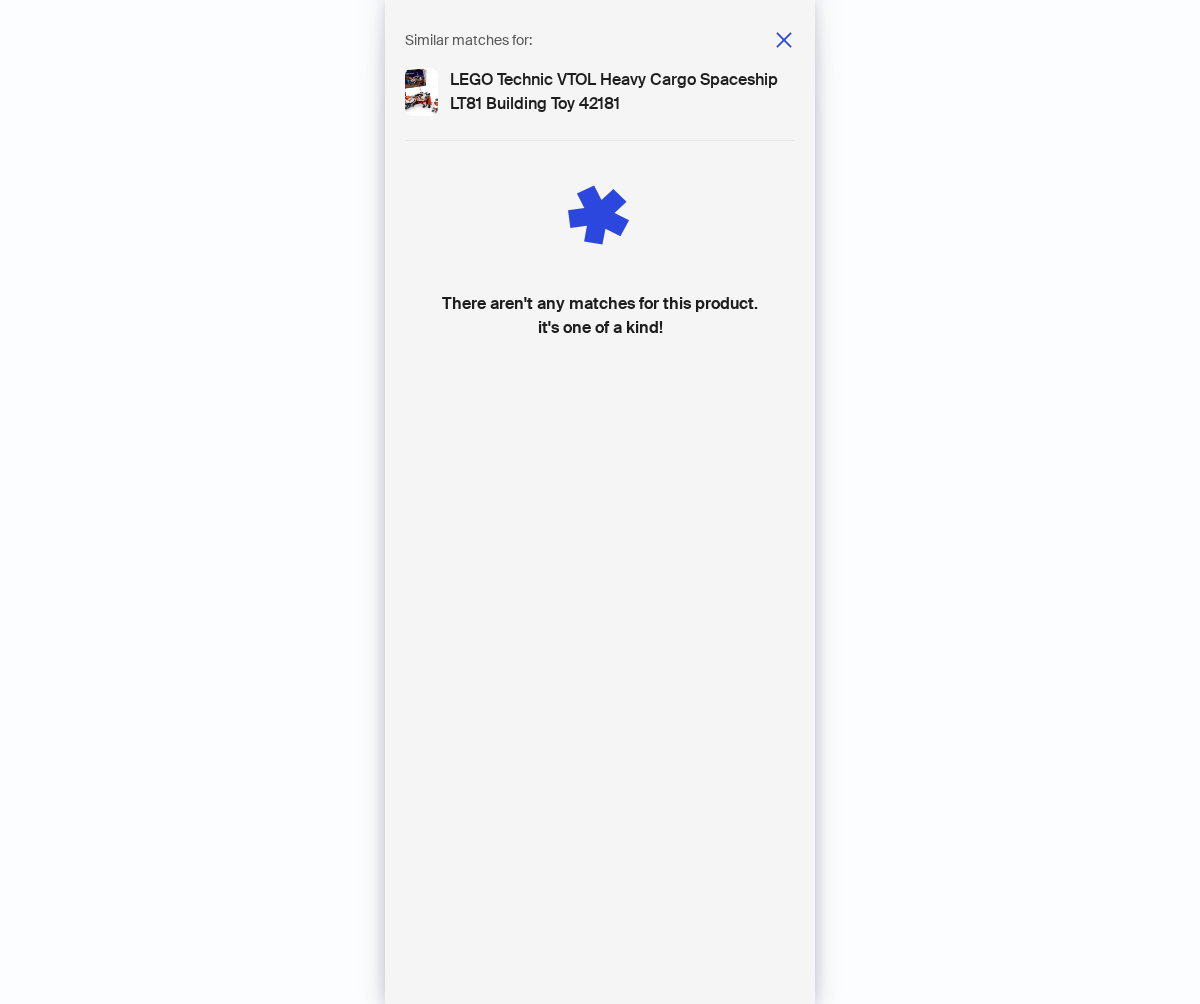 scroll, scrollTop: 0, scrollLeft: 0, axis: both 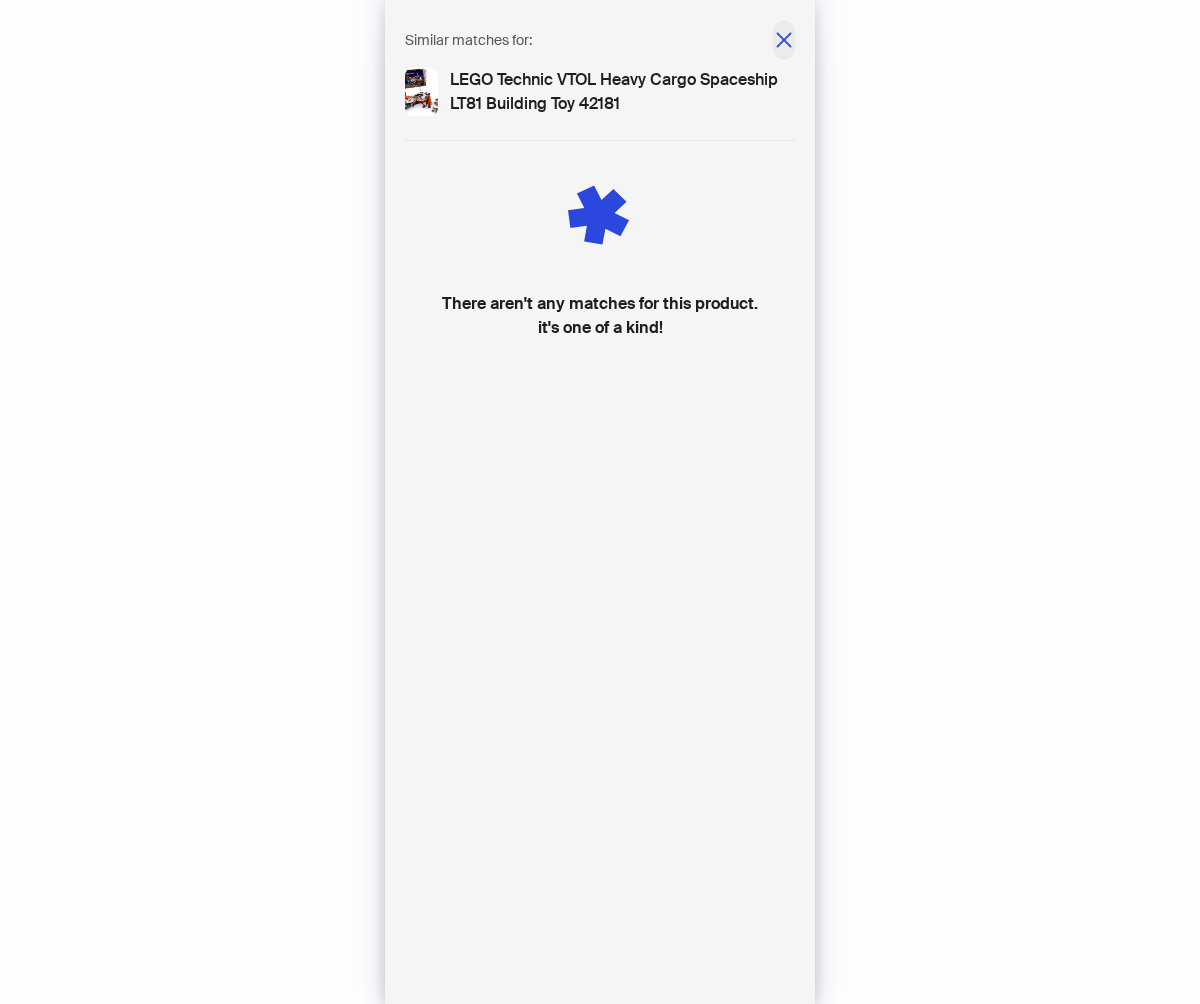 click at bounding box center (784, 40) 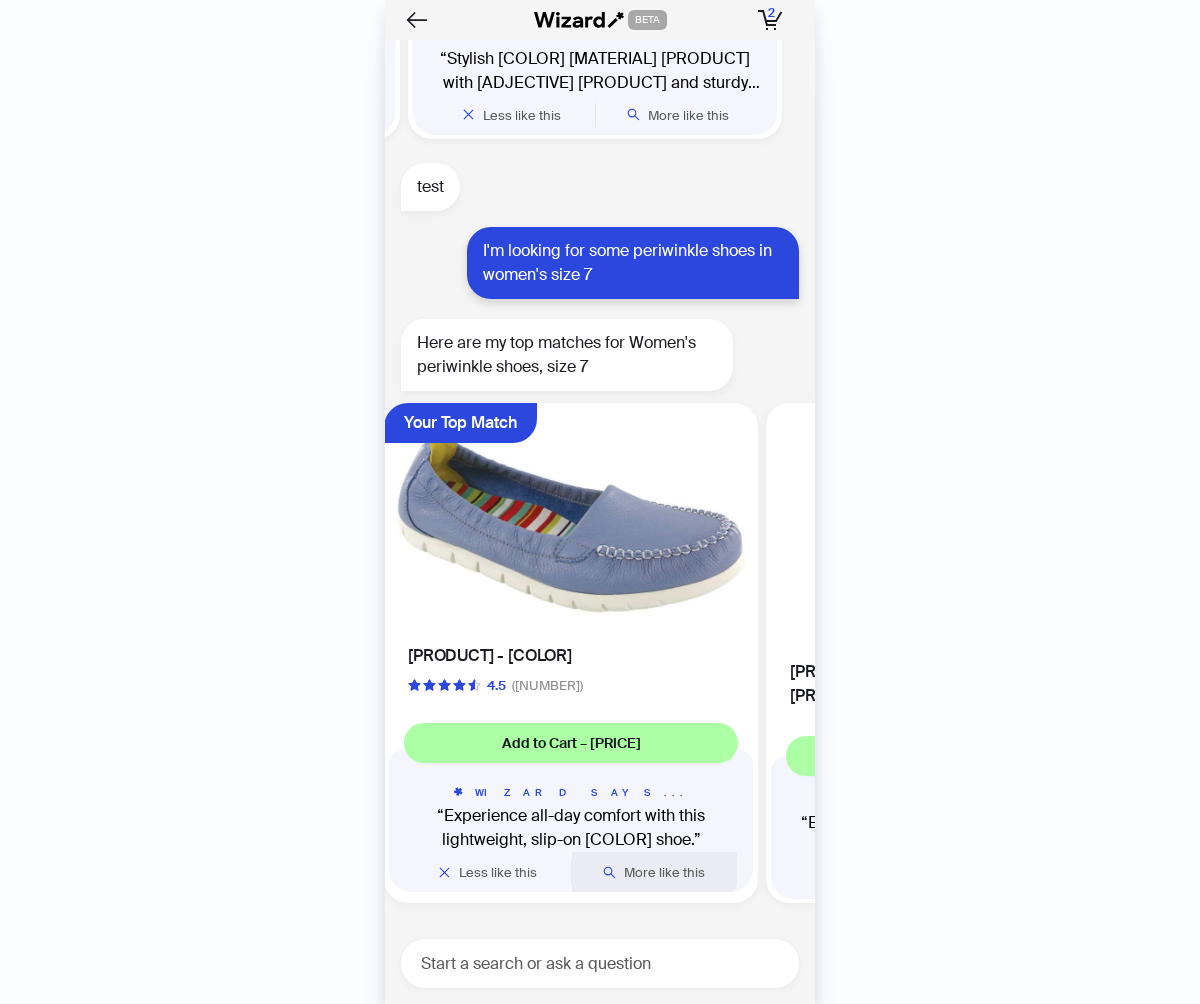 scroll, scrollTop: 0, scrollLeft: 0, axis: both 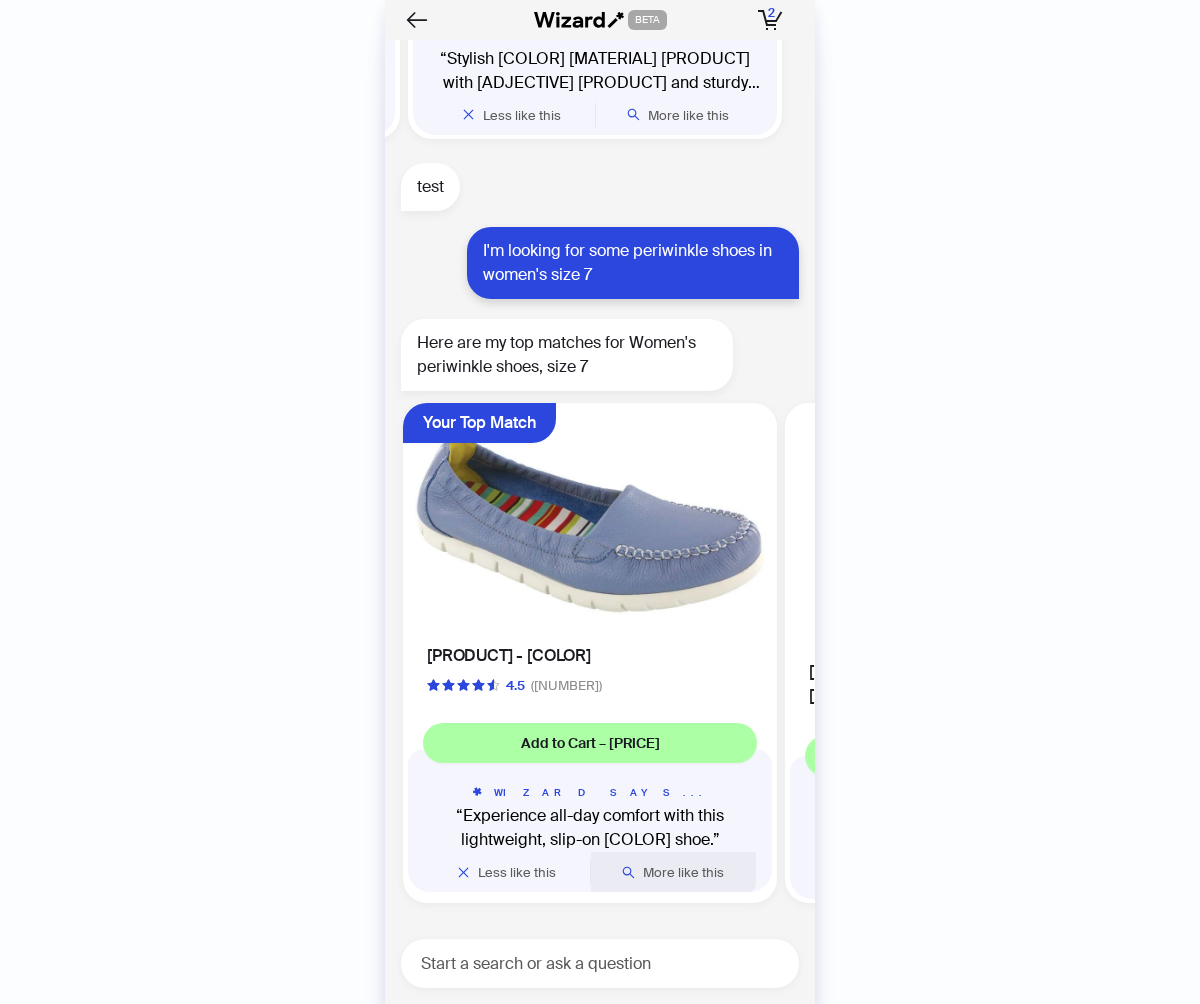 click on "More like this" at bounding box center [683, 872] 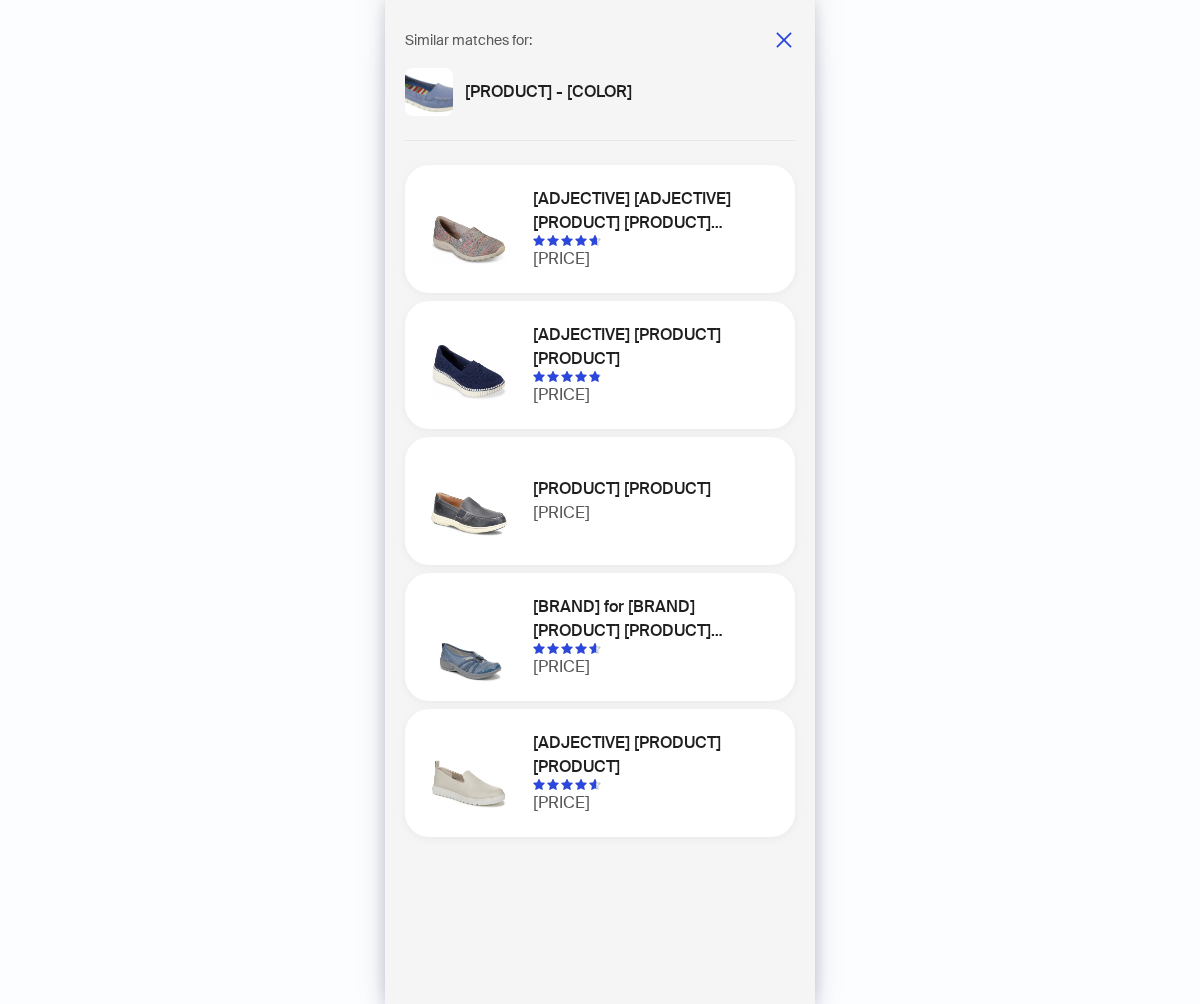 click on "Similar matches for:" at bounding box center [600, 40] 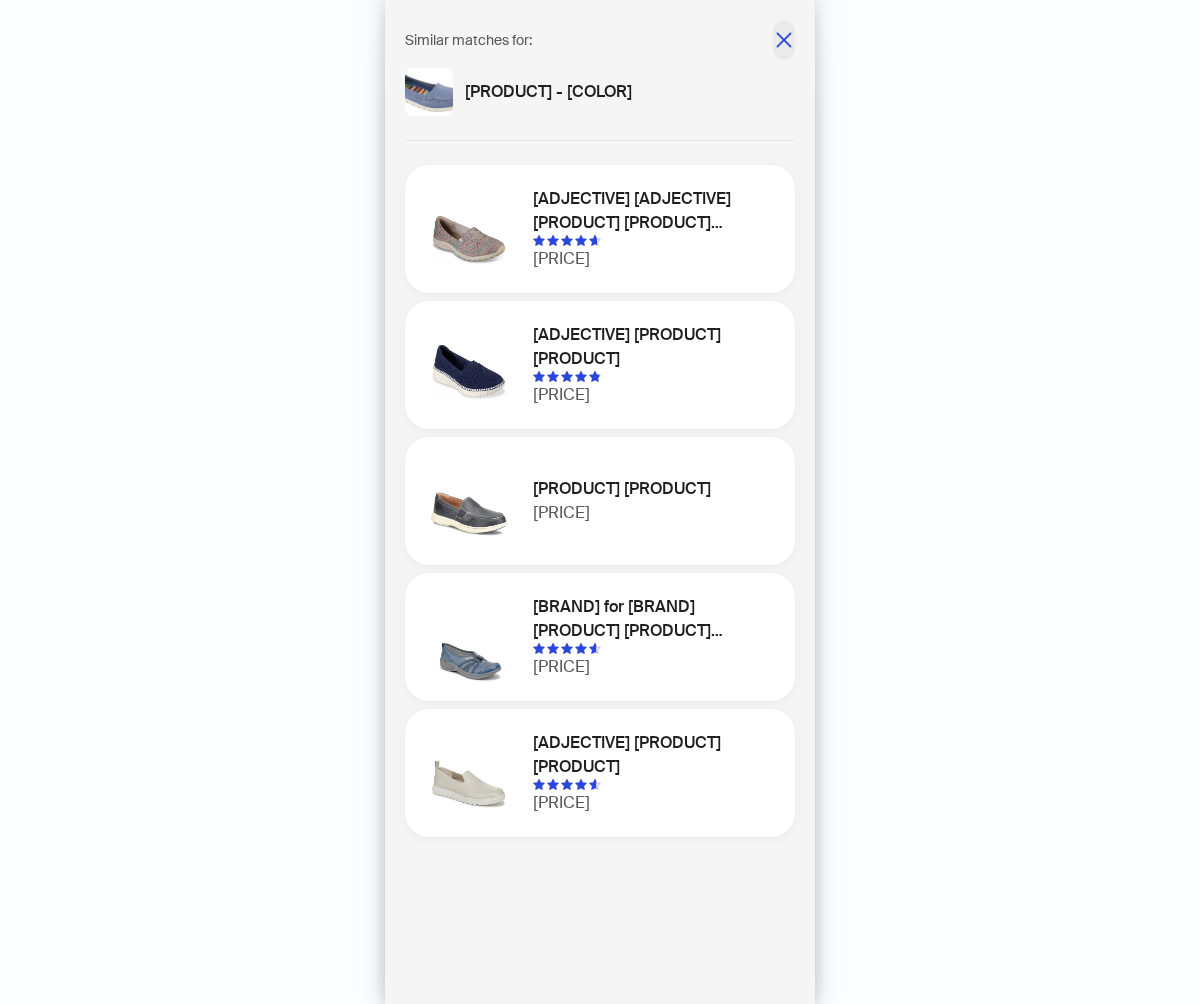 click at bounding box center [784, 40] 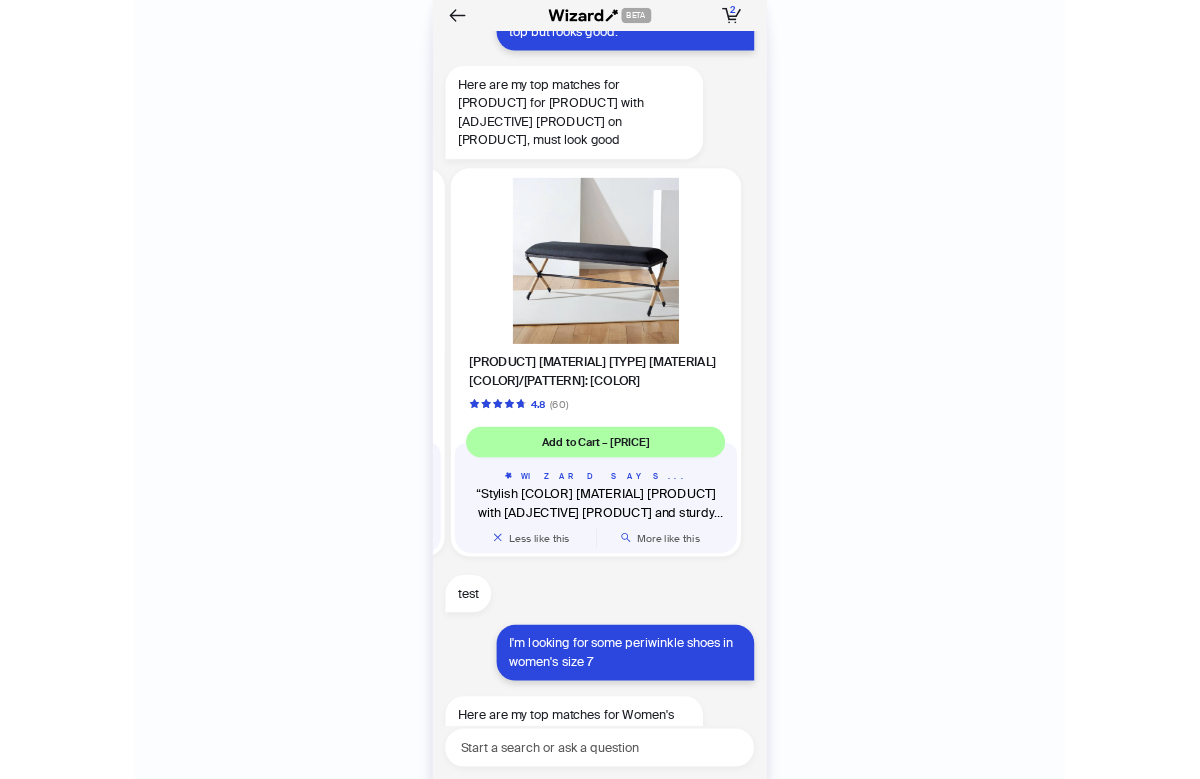 scroll, scrollTop: 3640, scrollLeft: 0, axis: vertical 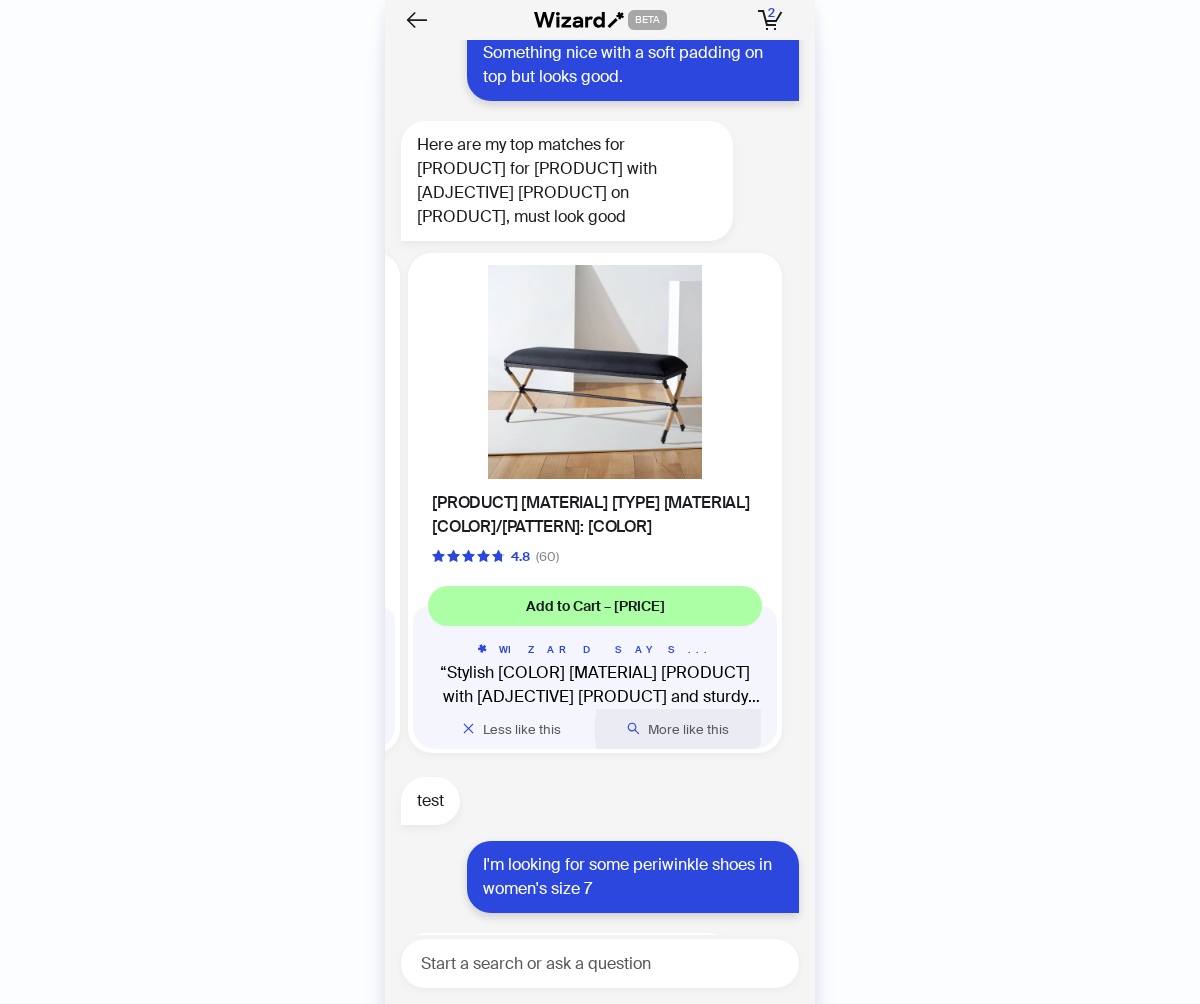 click on "More like this" at bounding box center [688, 729] 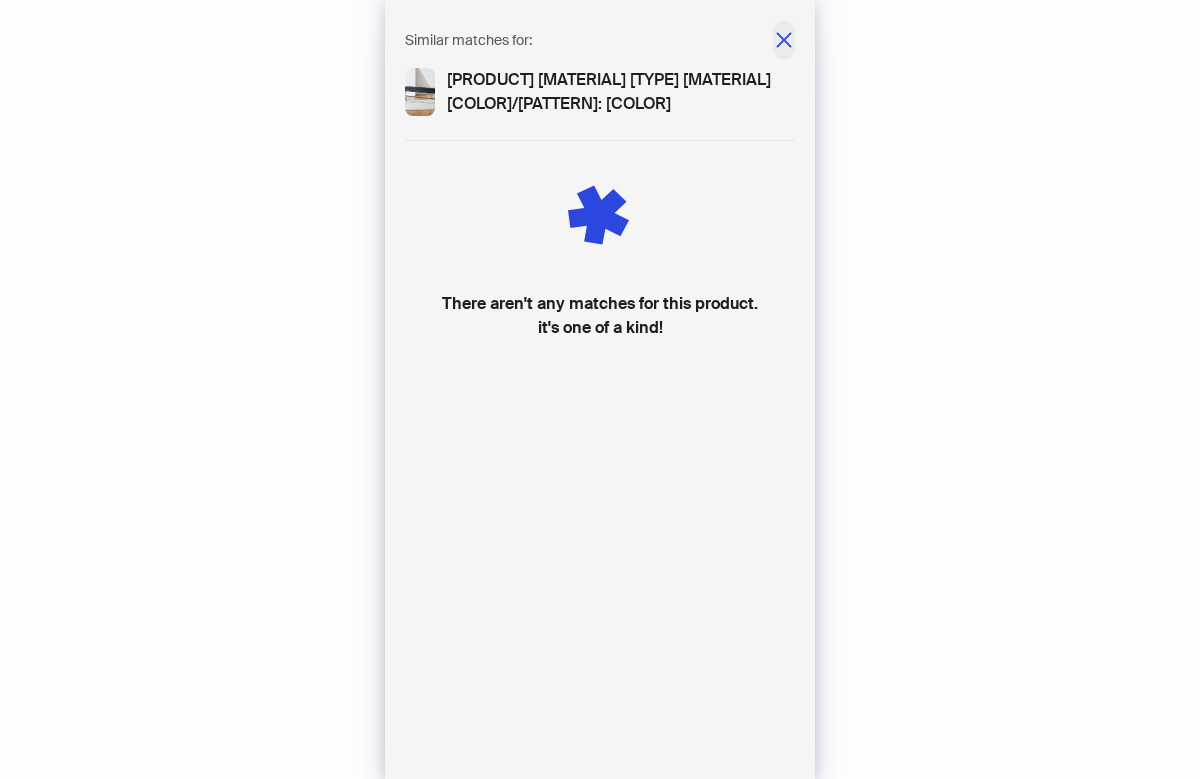 click at bounding box center (784, 40) 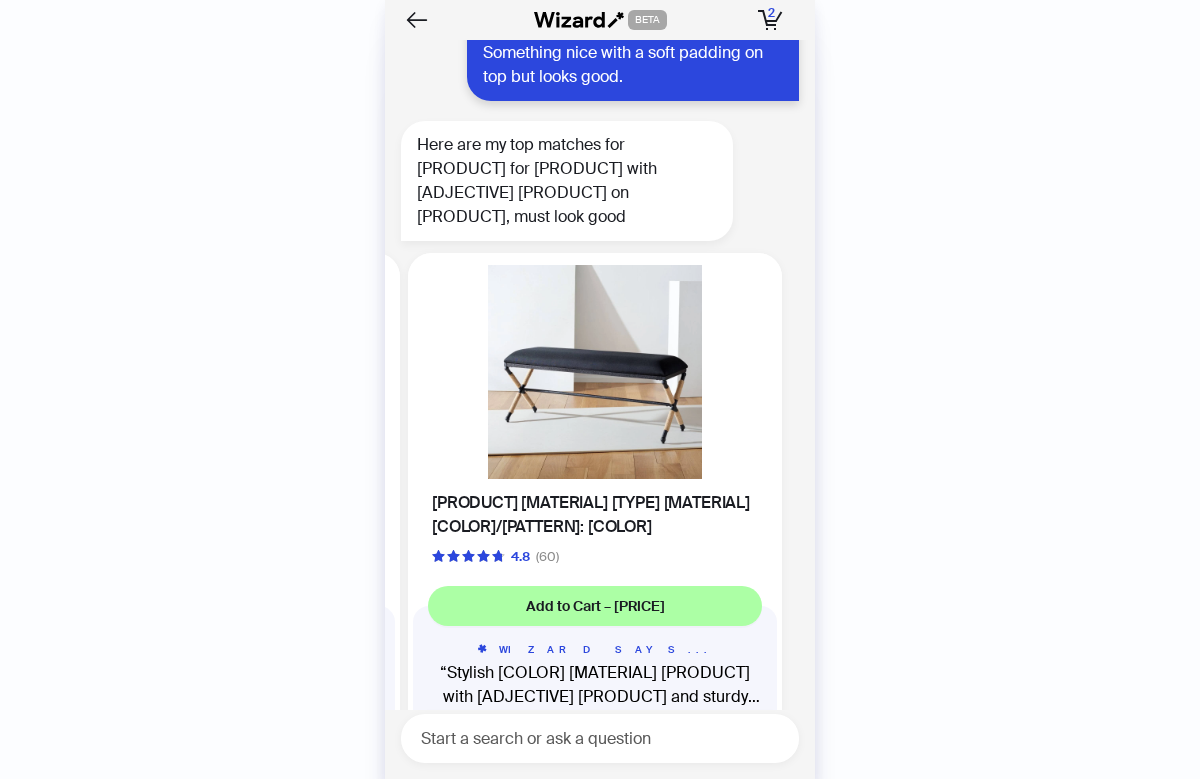 scroll, scrollTop: 4503, scrollLeft: 0, axis: vertical 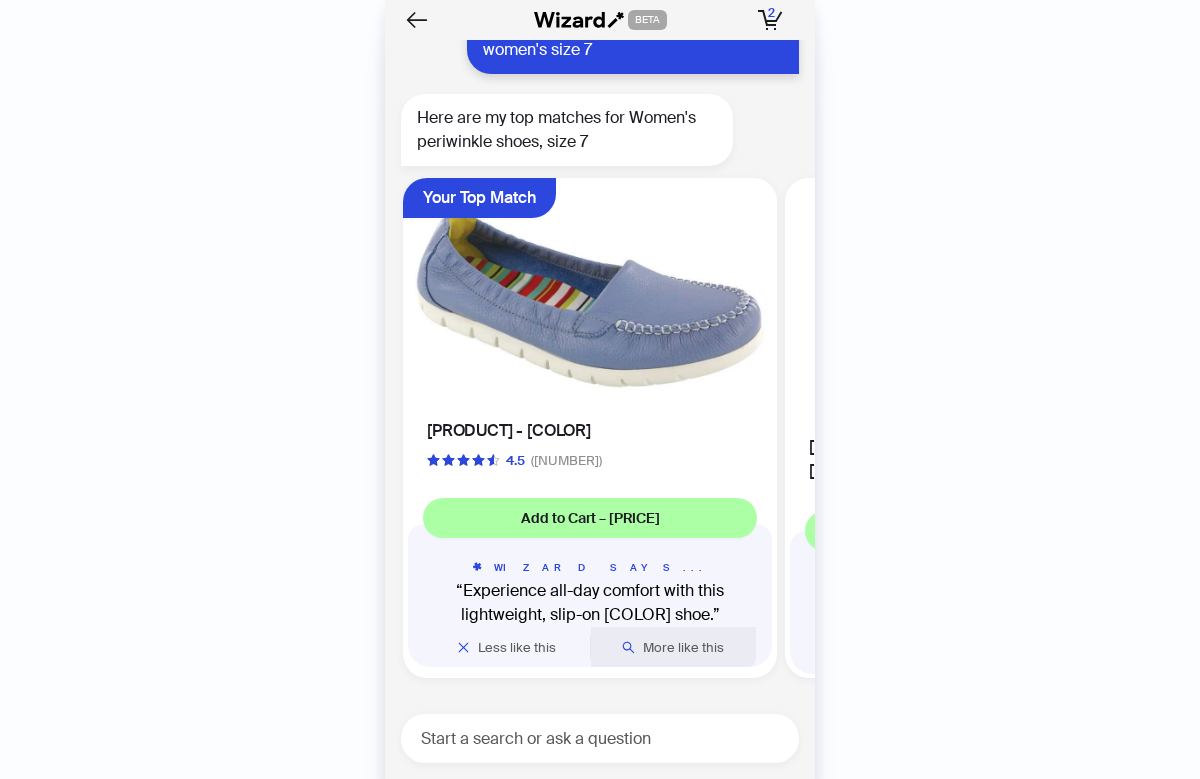 click on "More like this" at bounding box center (674, 647) 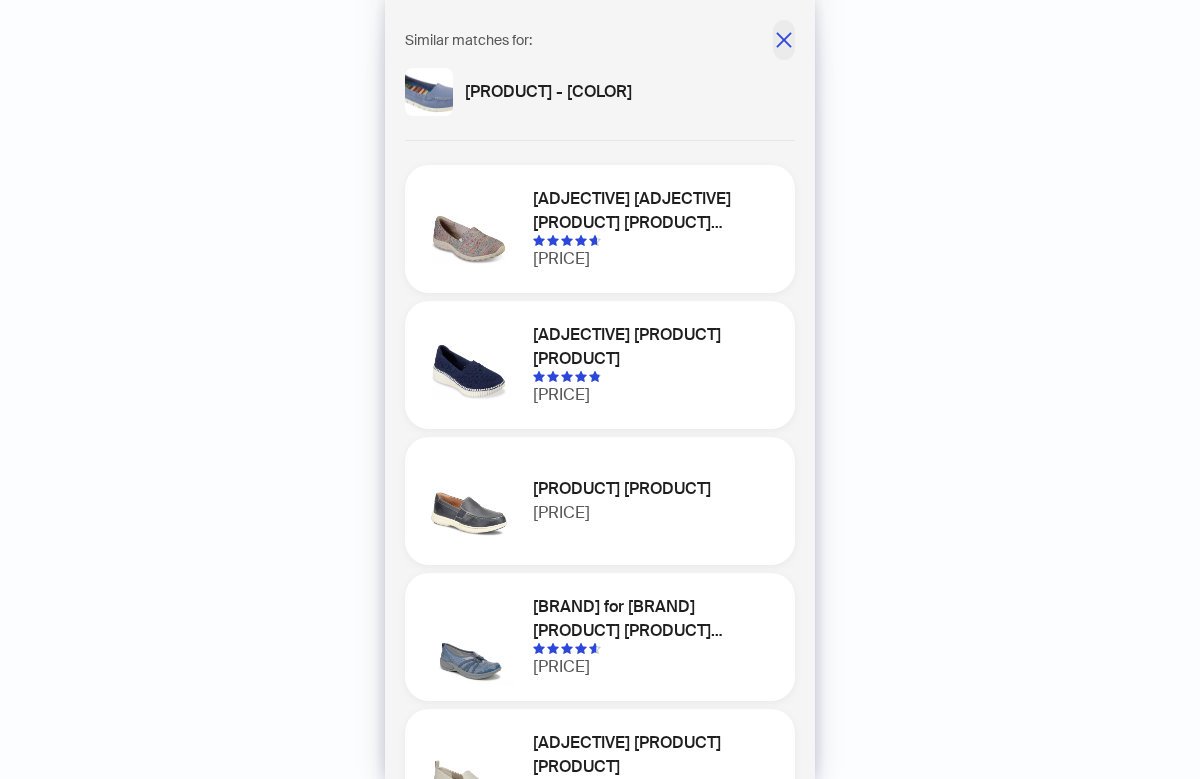 click at bounding box center (784, 40) 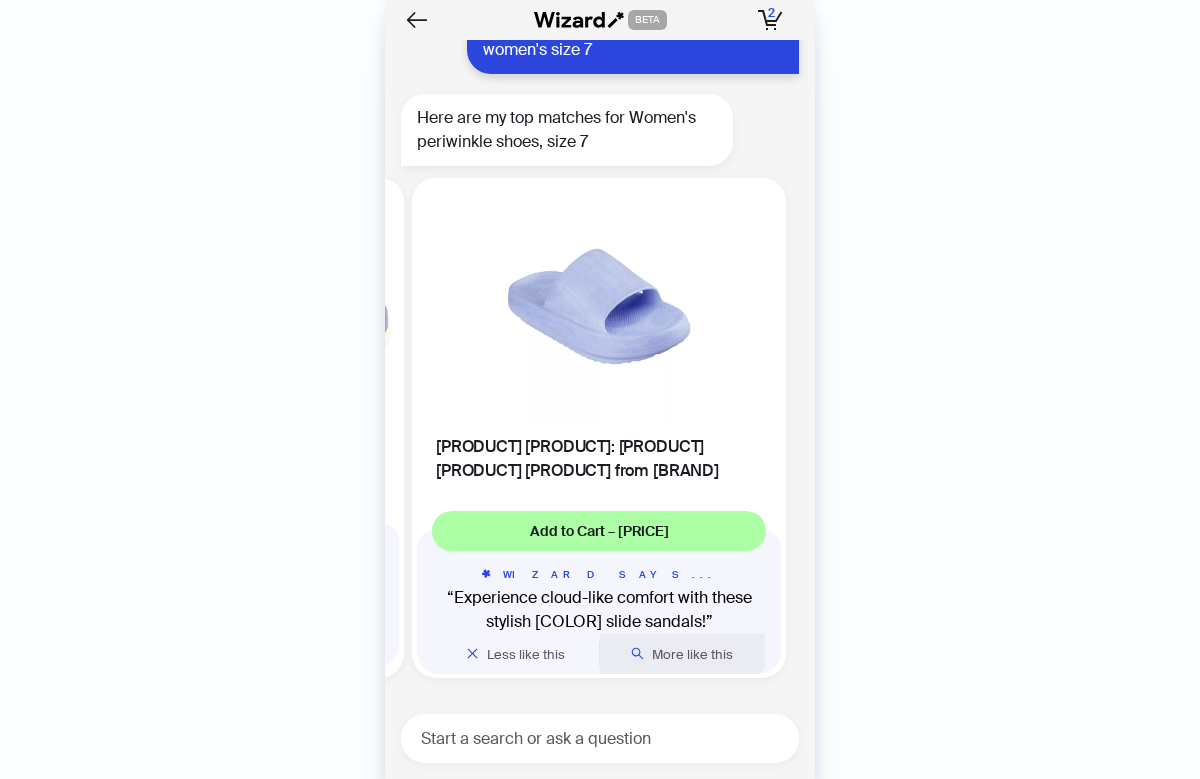 scroll, scrollTop: 0, scrollLeft: 377, axis: horizontal 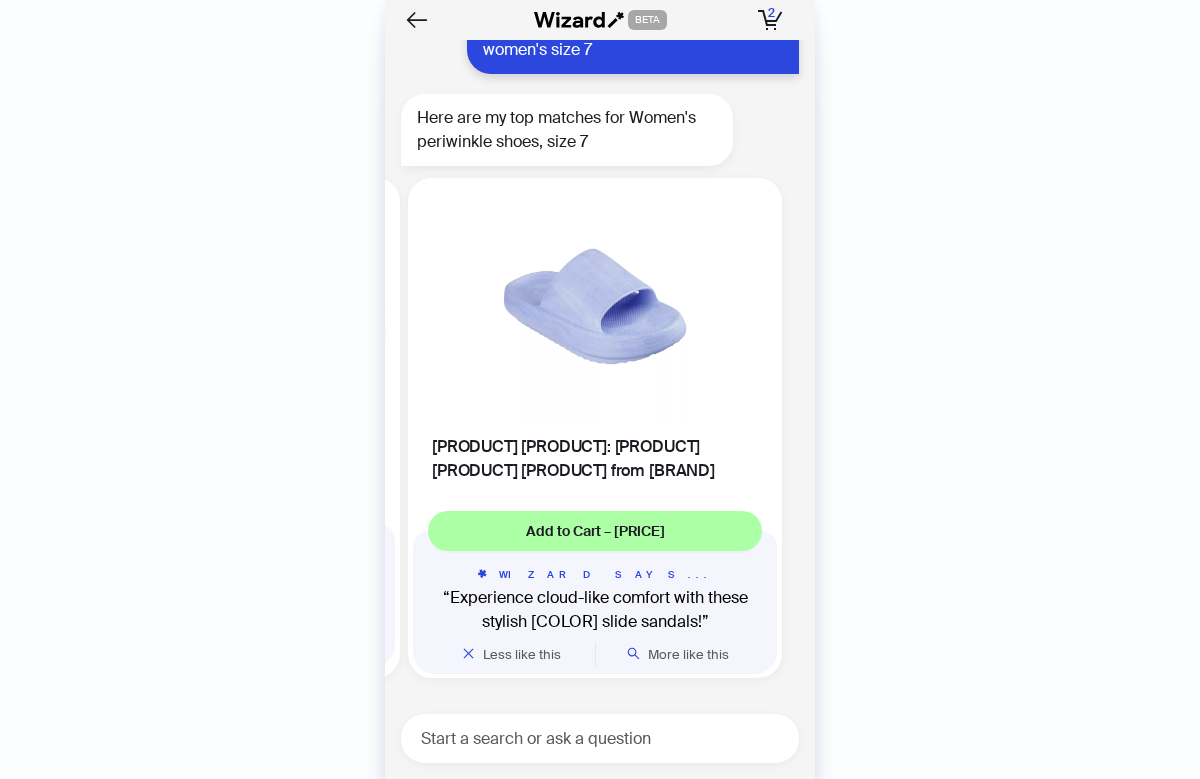 type 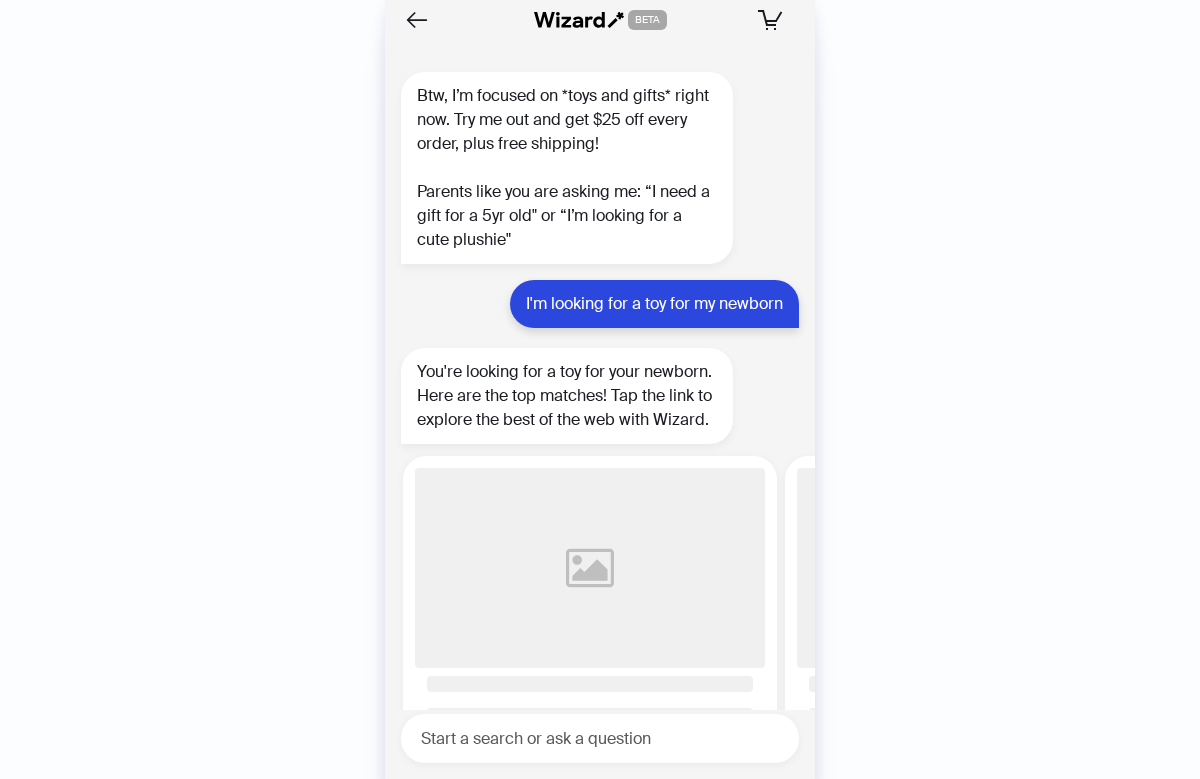 scroll, scrollTop: 0, scrollLeft: 0, axis: both 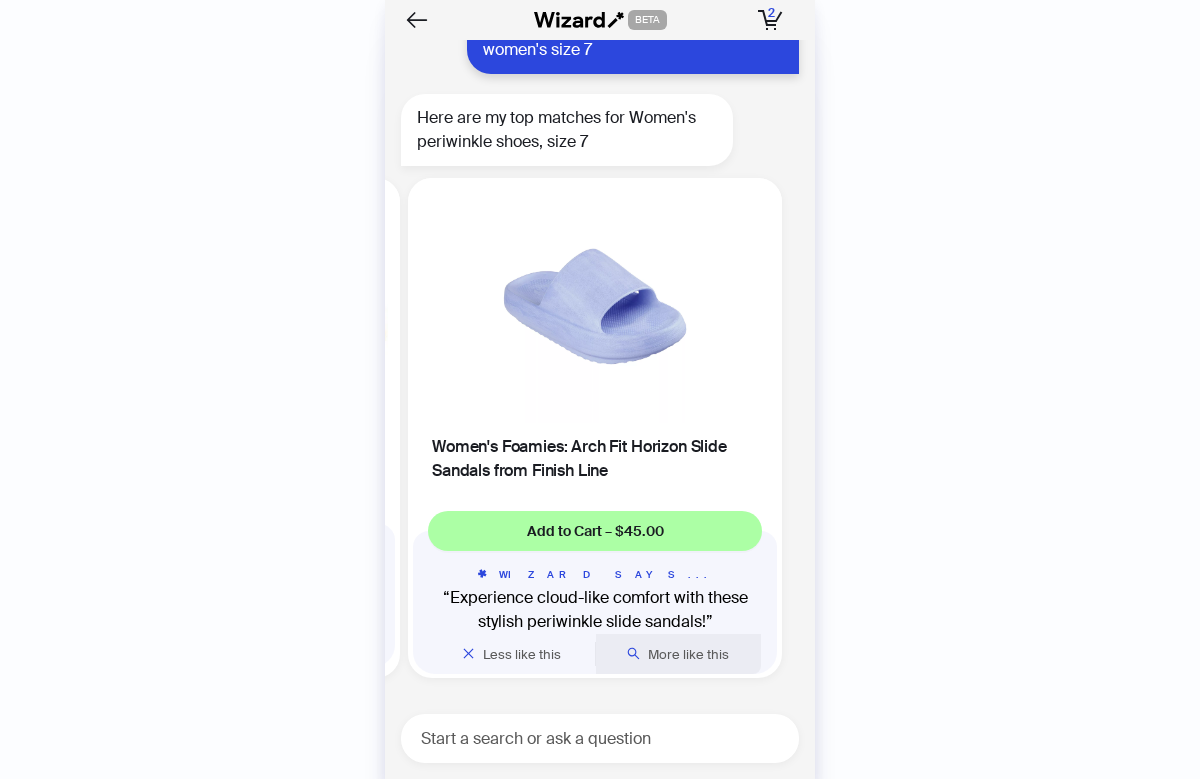 click on "More like this" at bounding box center [688, 654] 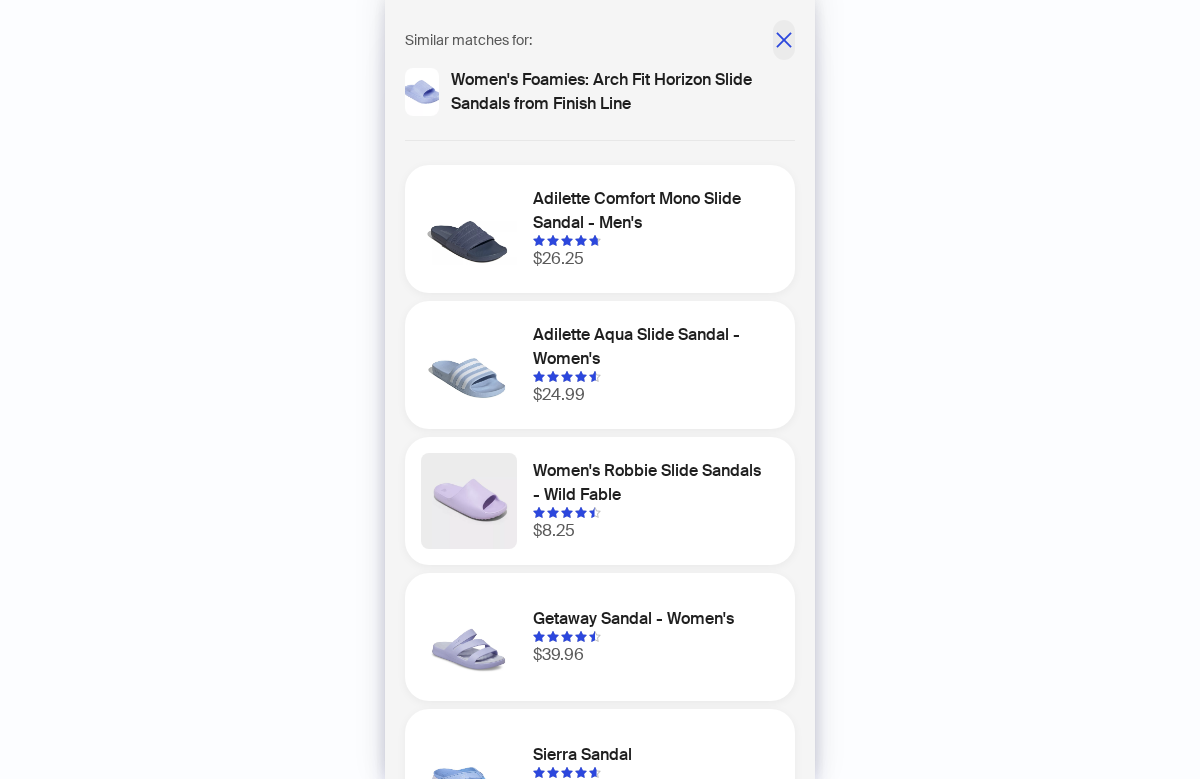 click at bounding box center [784, 40] 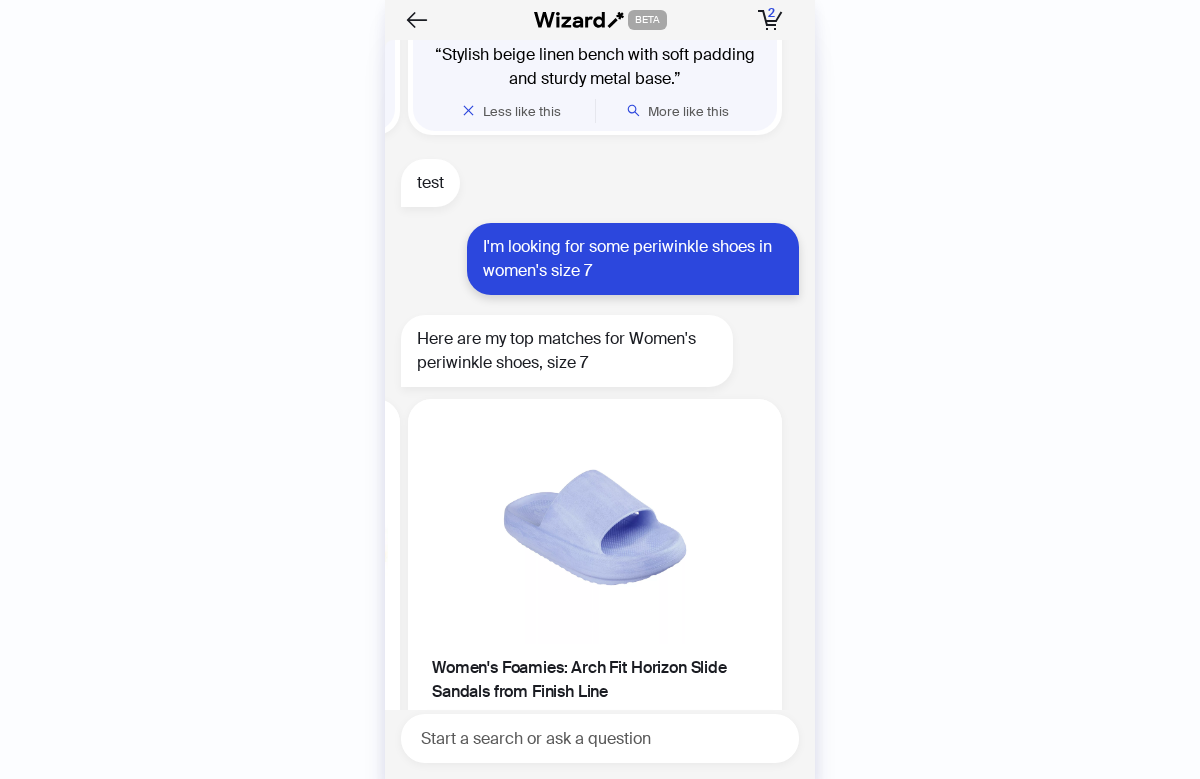 scroll, scrollTop: 4204, scrollLeft: 0, axis: vertical 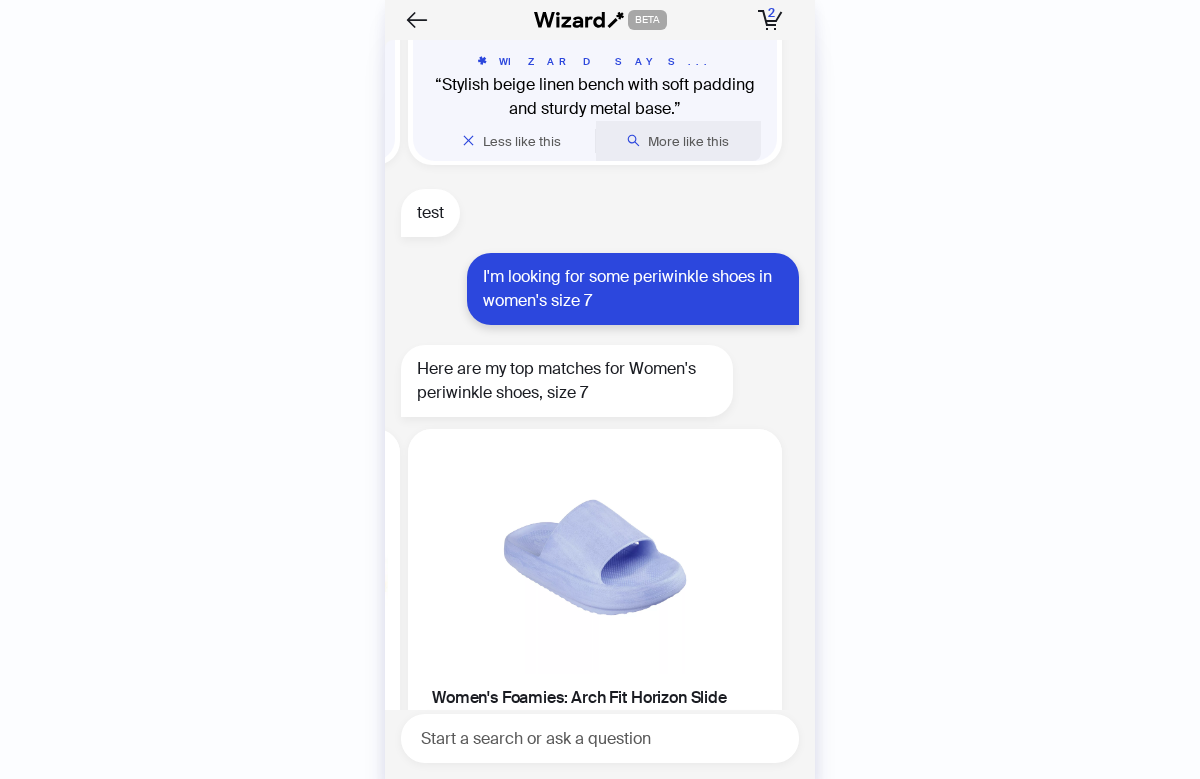 click on "More like this" at bounding box center (688, 141) 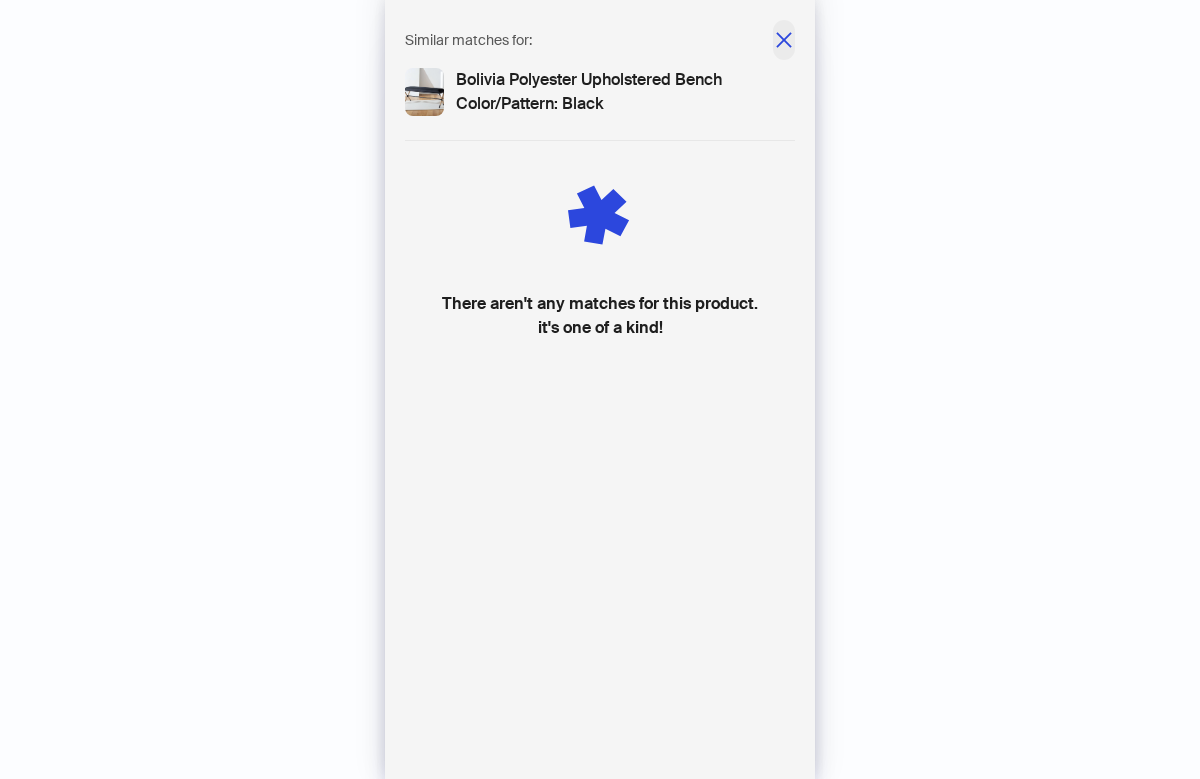 click at bounding box center (784, 40) 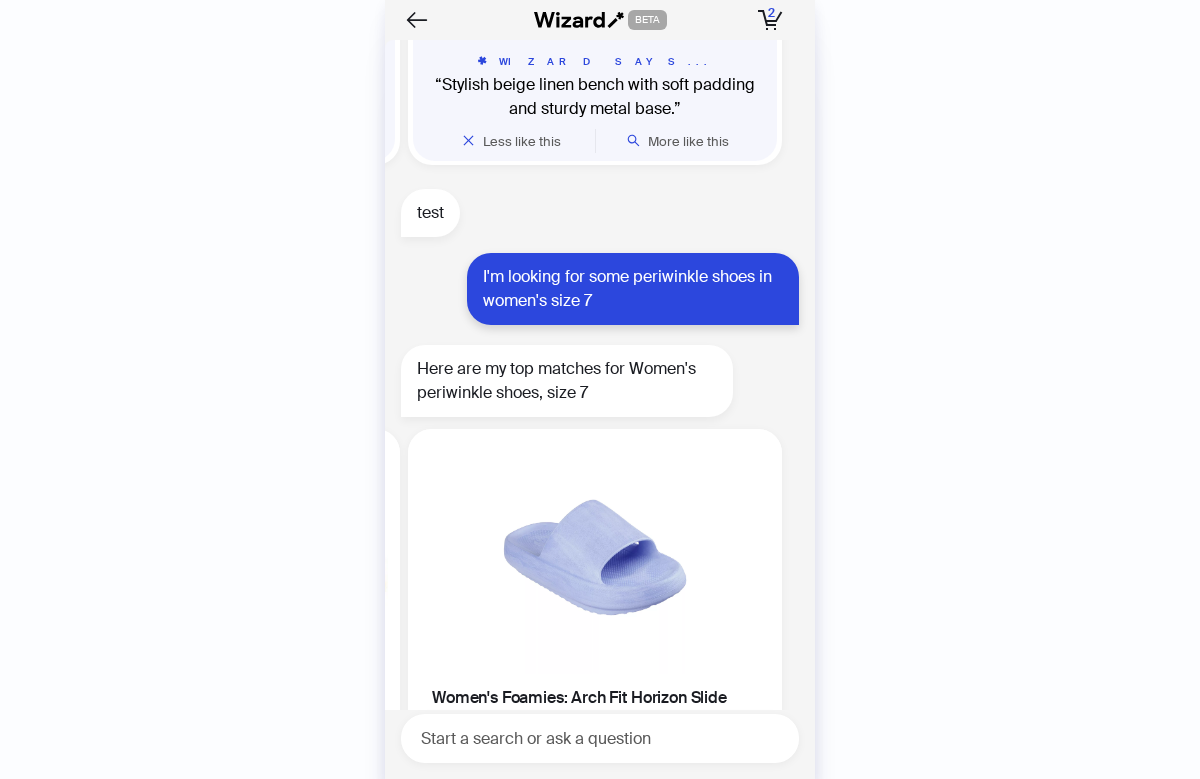 scroll, scrollTop: 4503, scrollLeft: 0, axis: vertical 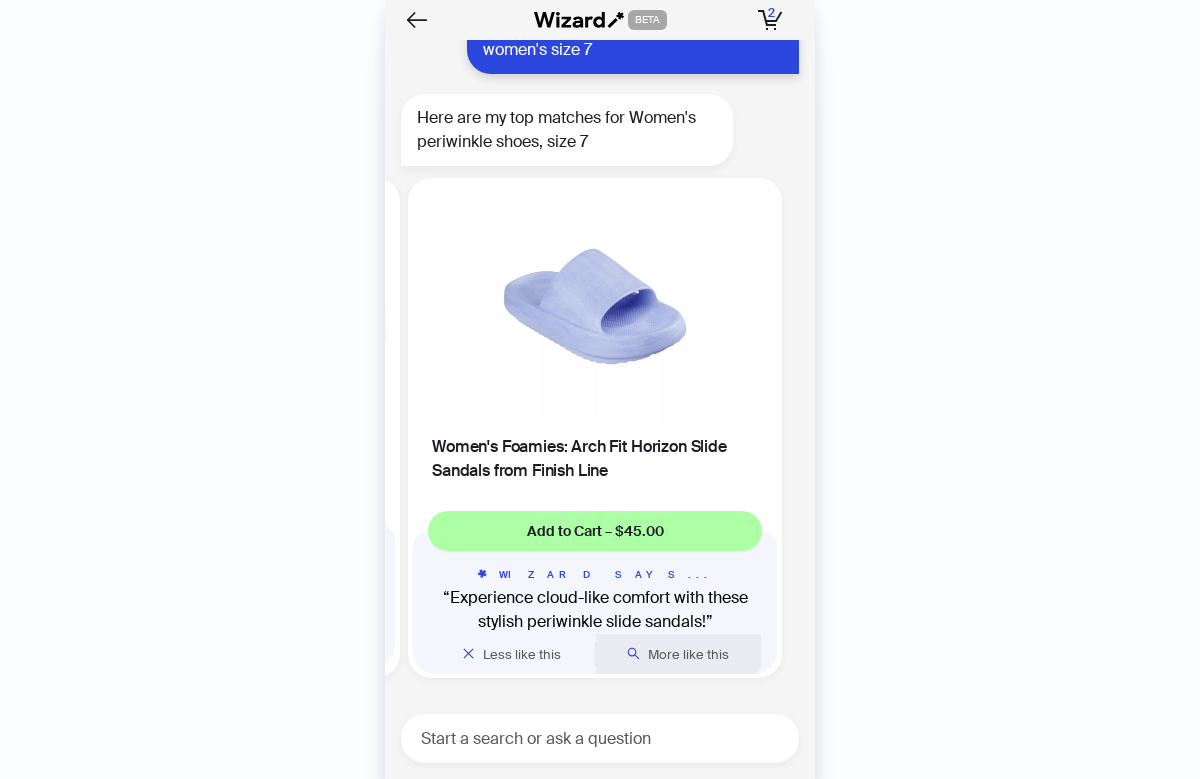 click on "More like this" at bounding box center [688, 654] 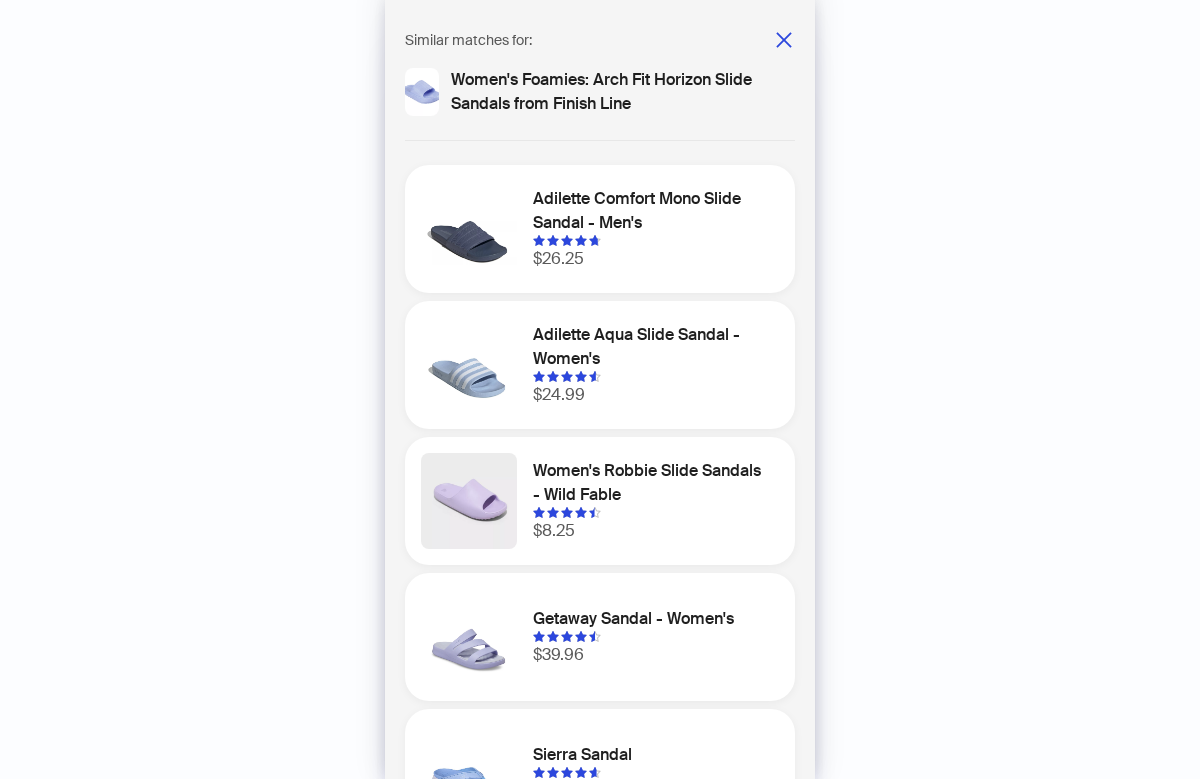 click on "Similar matches for:" at bounding box center (600, 40) 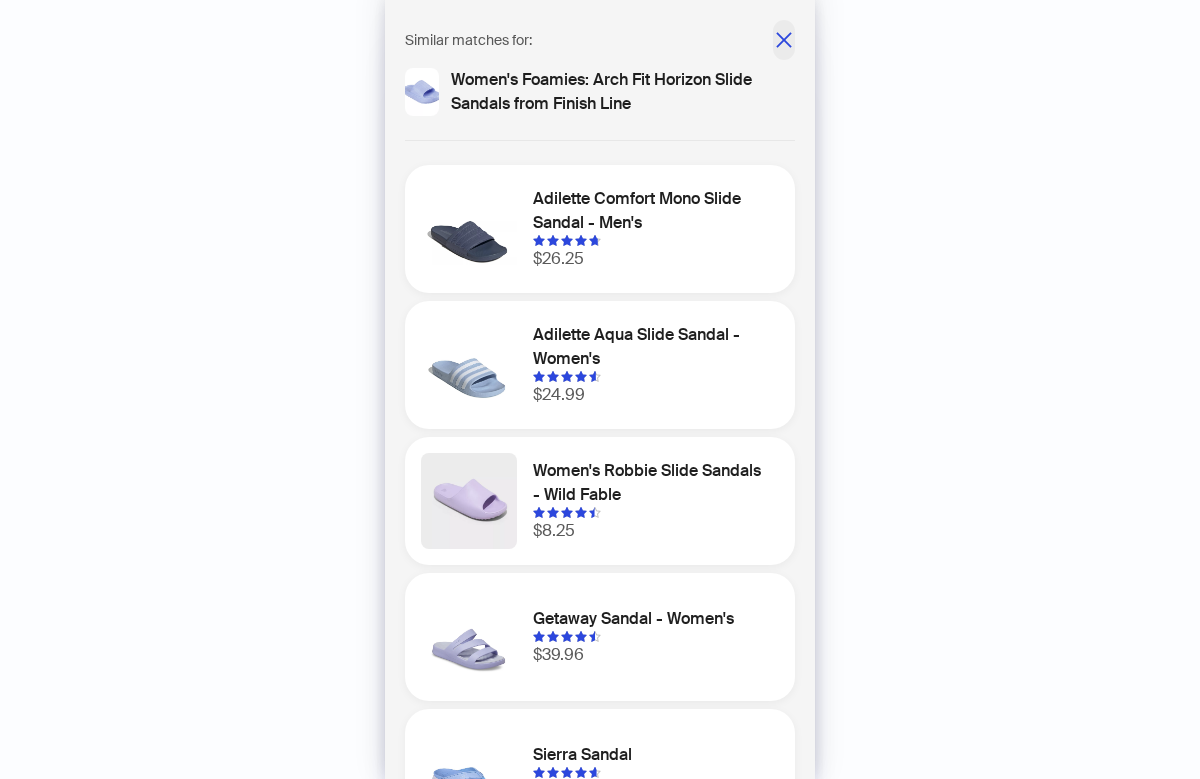 click at bounding box center [784, 40] 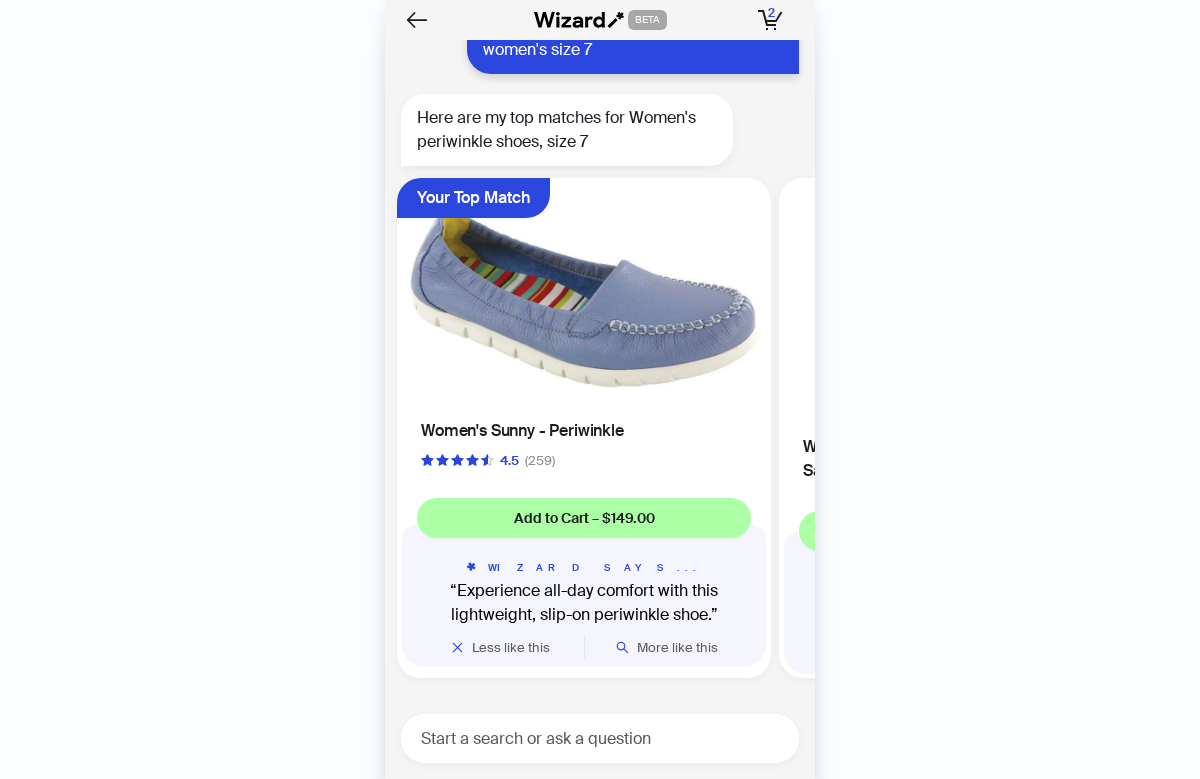 scroll, scrollTop: 0, scrollLeft: 0, axis: both 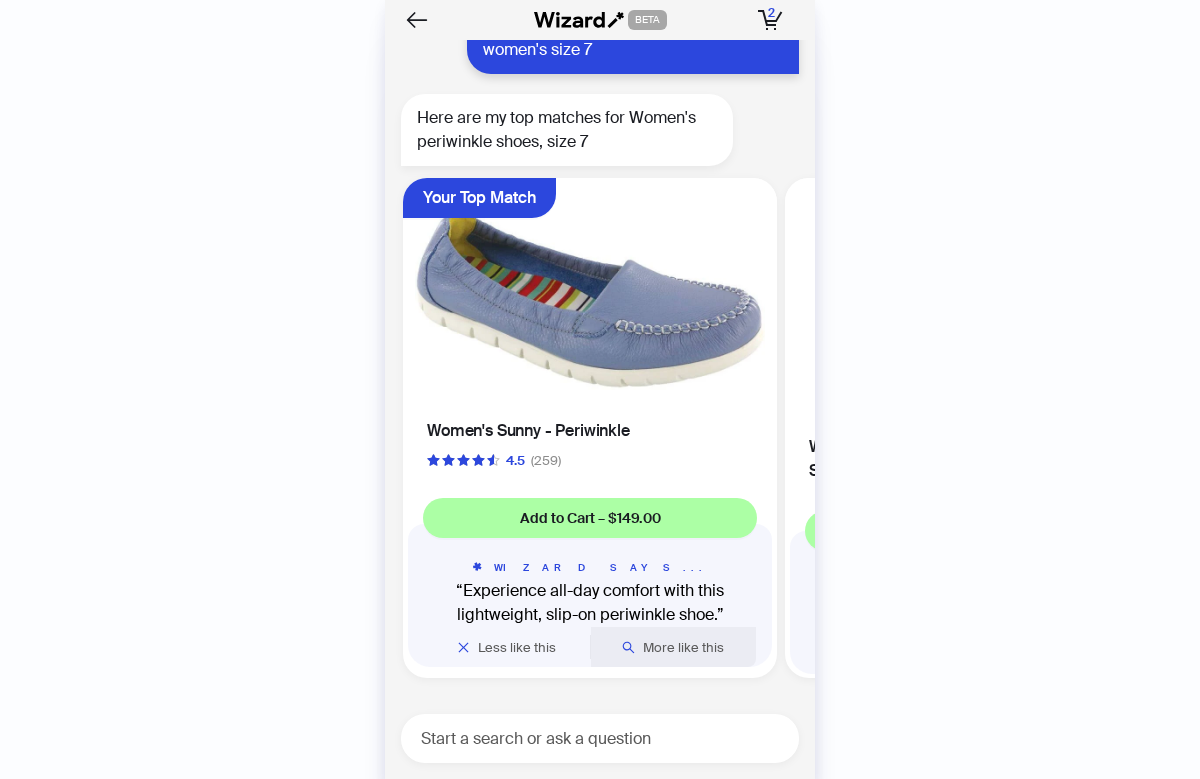 click on "More like this" at bounding box center [683, 647] 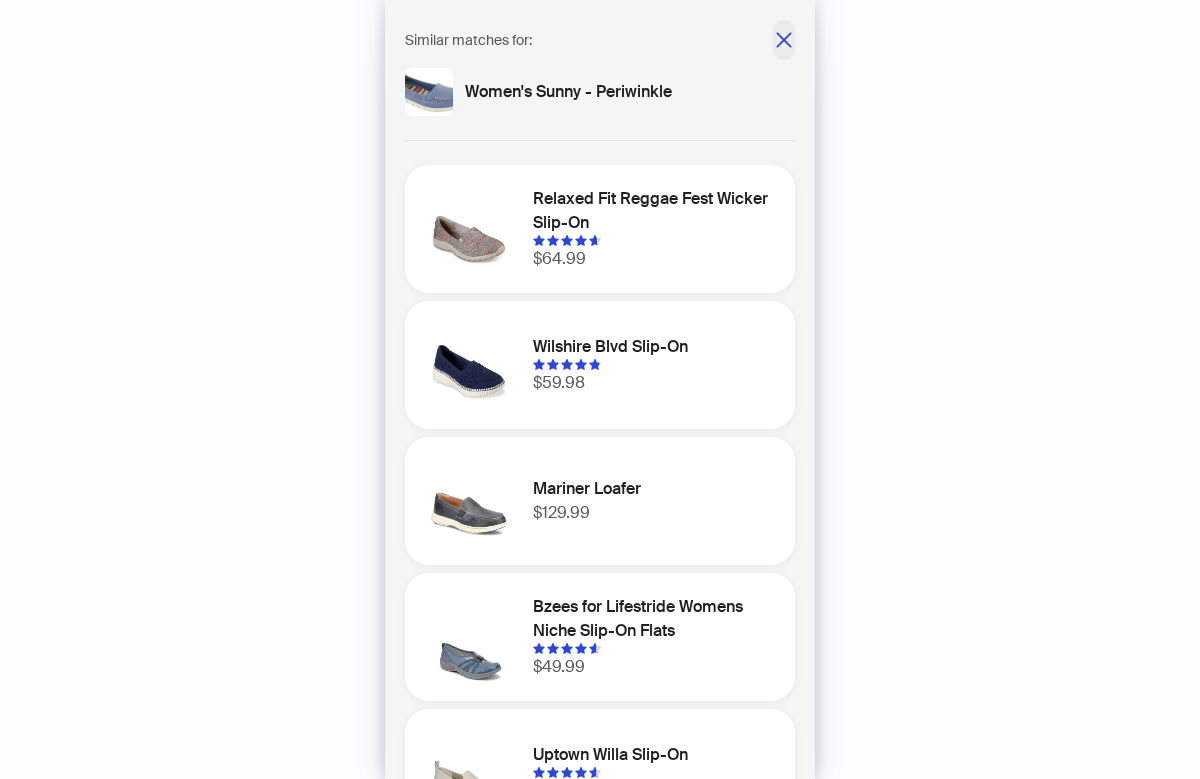 click at bounding box center [783, 39] 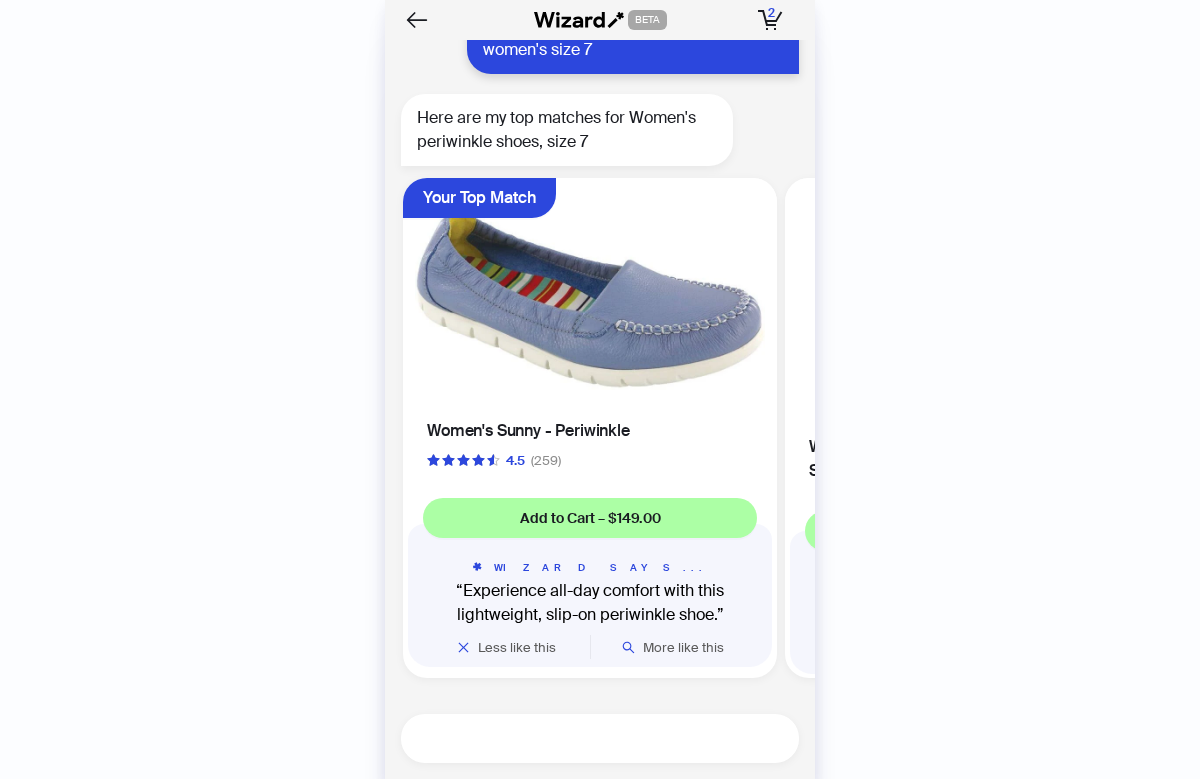 click at bounding box center (608, 738) 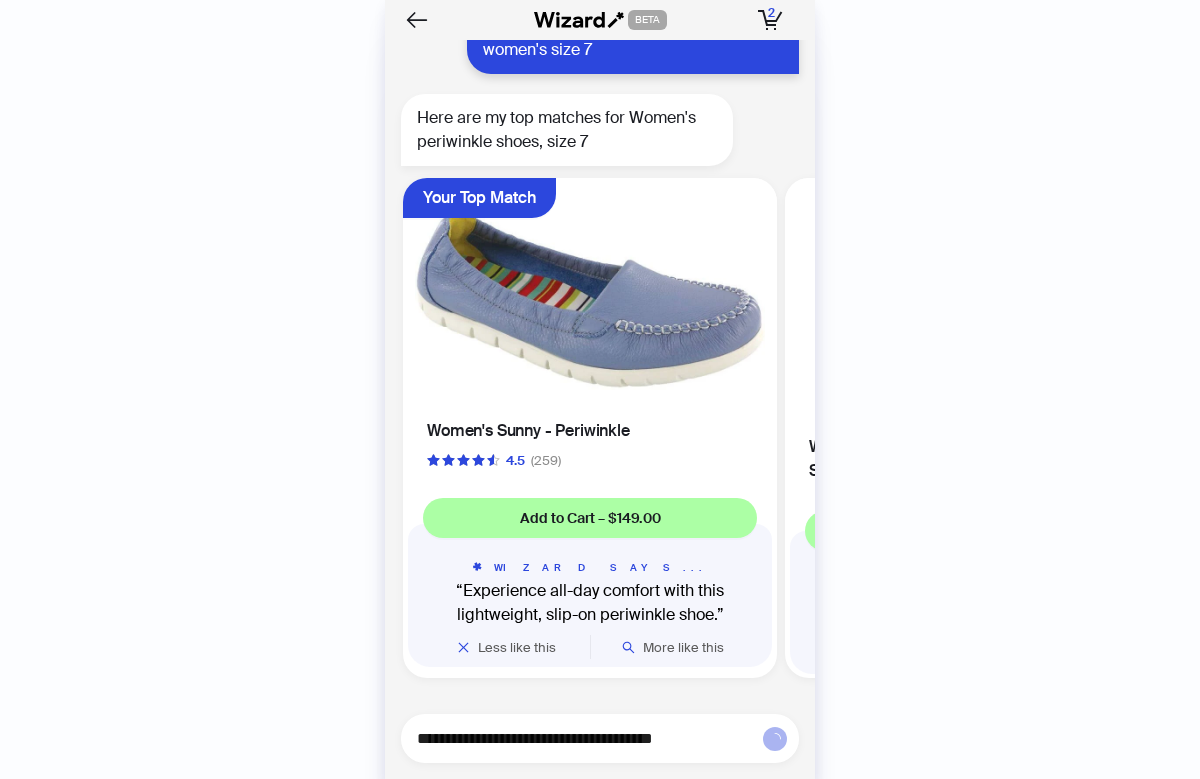 type on "**********" 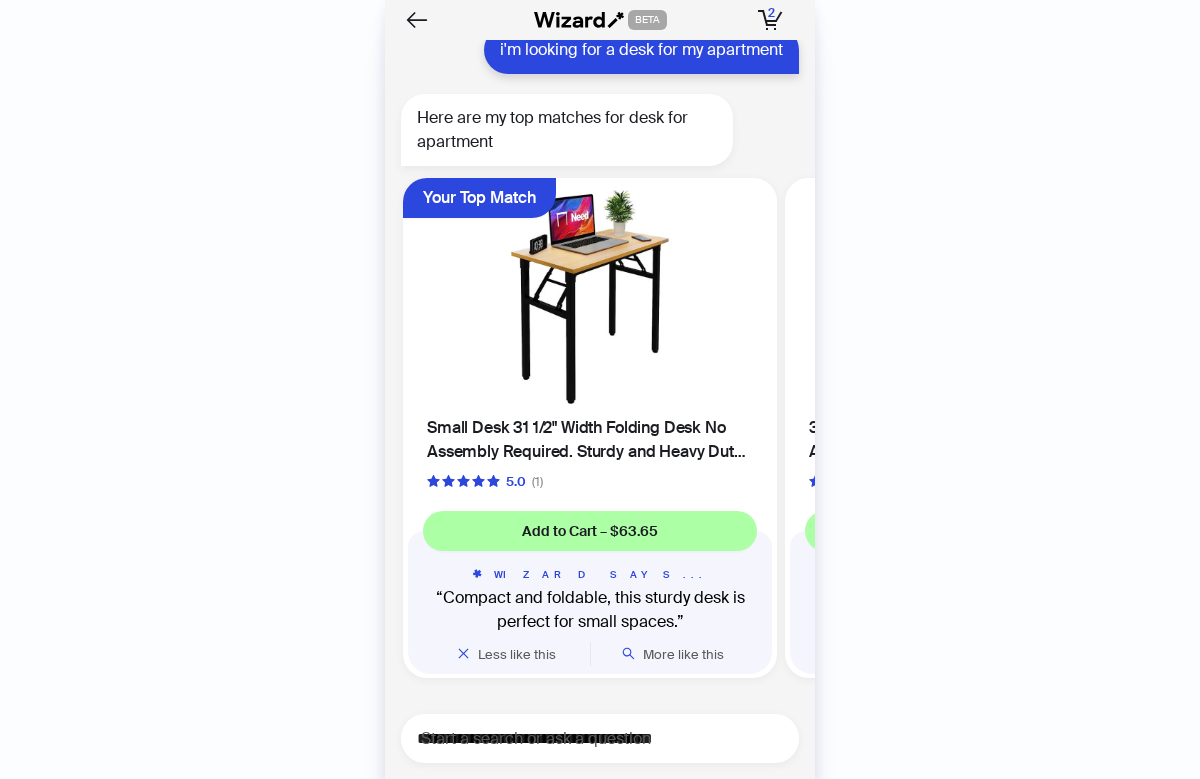 scroll, scrollTop: 5191, scrollLeft: 0, axis: vertical 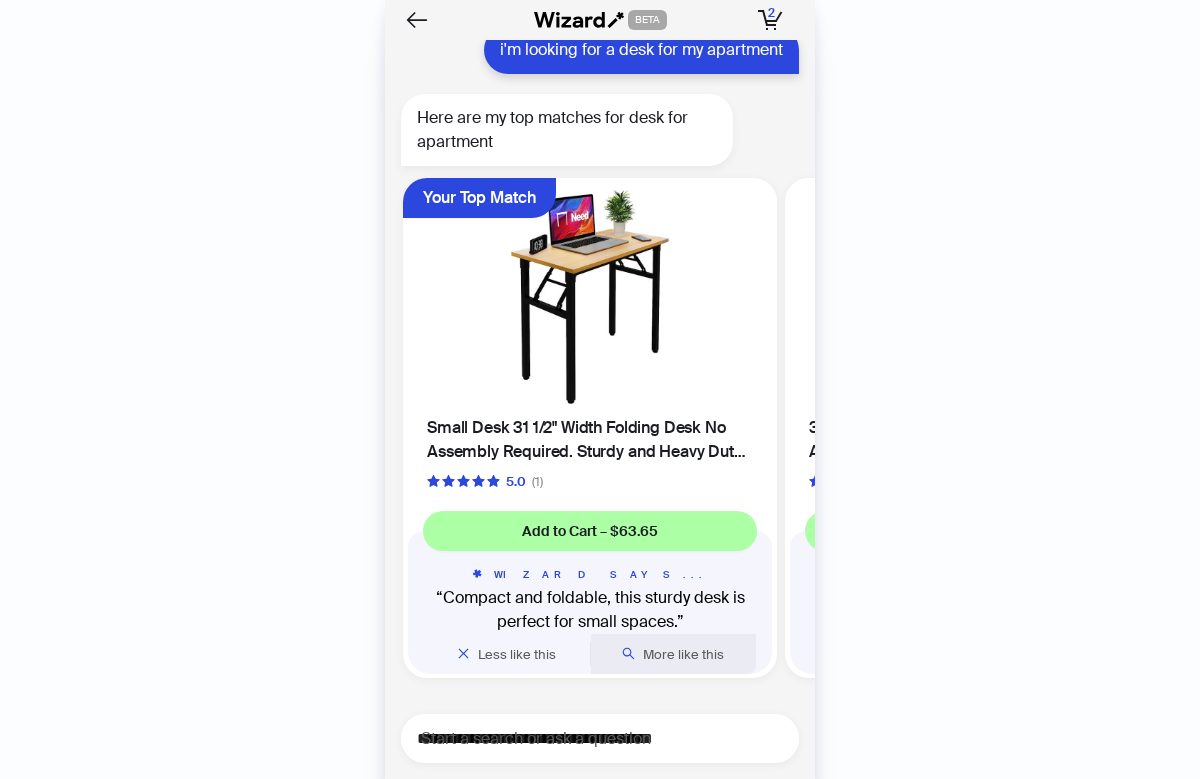 click on "More like this" at bounding box center [683, 654] 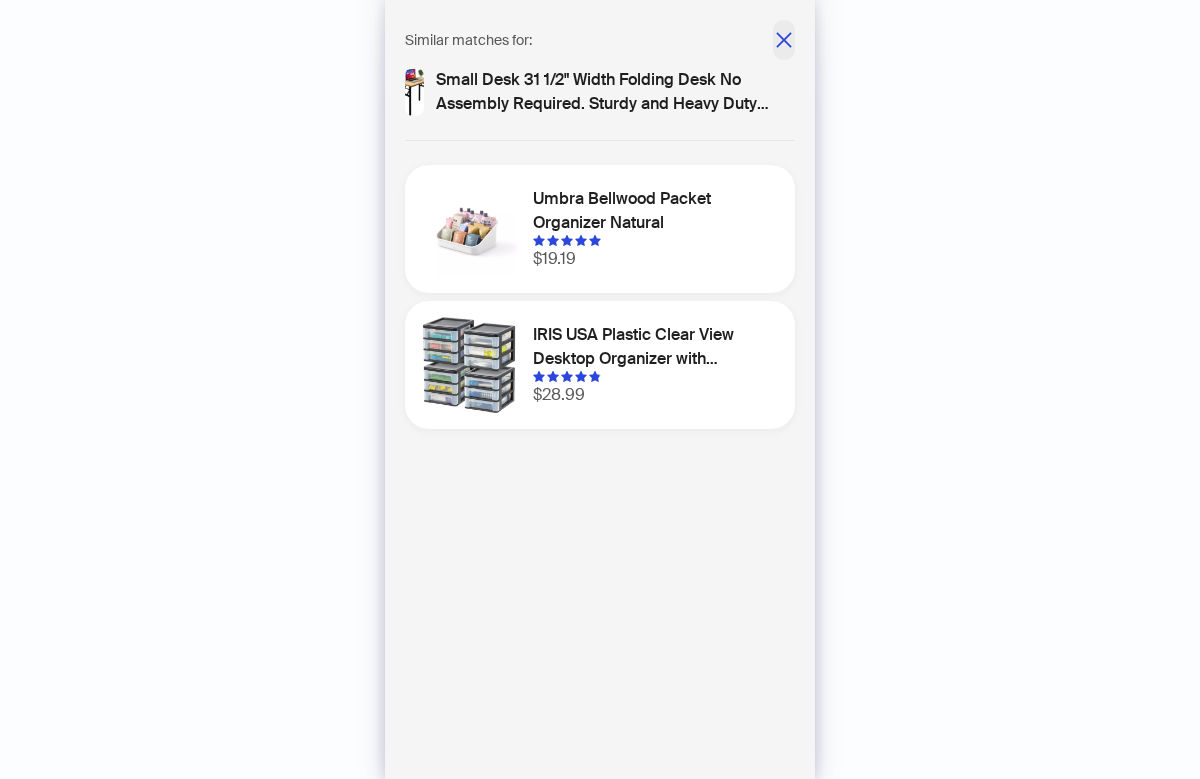 click at bounding box center (784, 40) 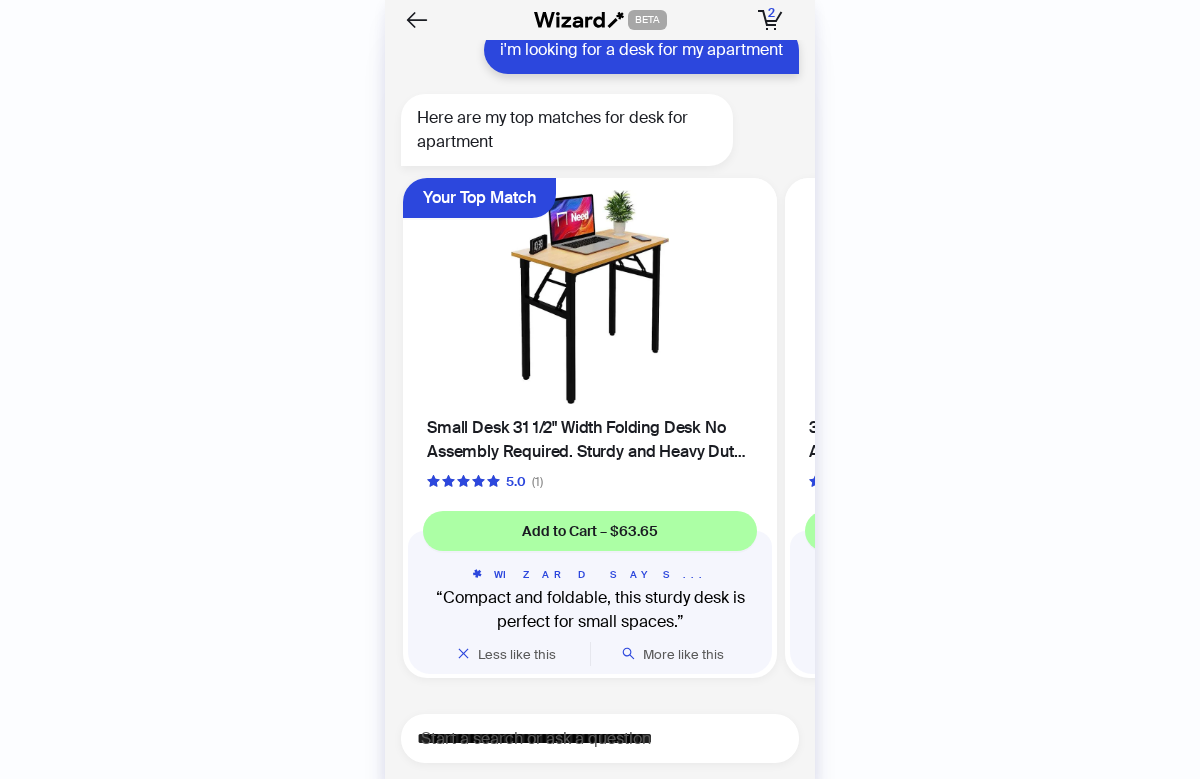click at bounding box center (590, 297) 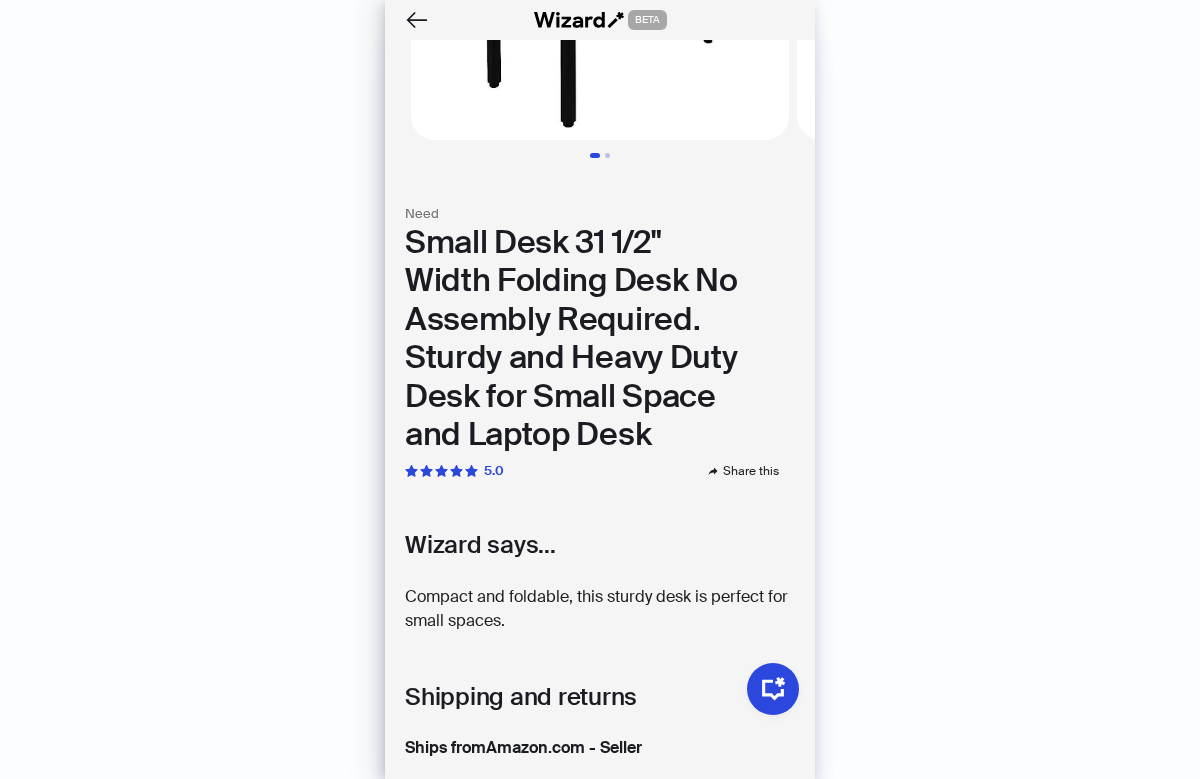 scroll, scrollTop: 0, scrollLeft: 0, axis: both 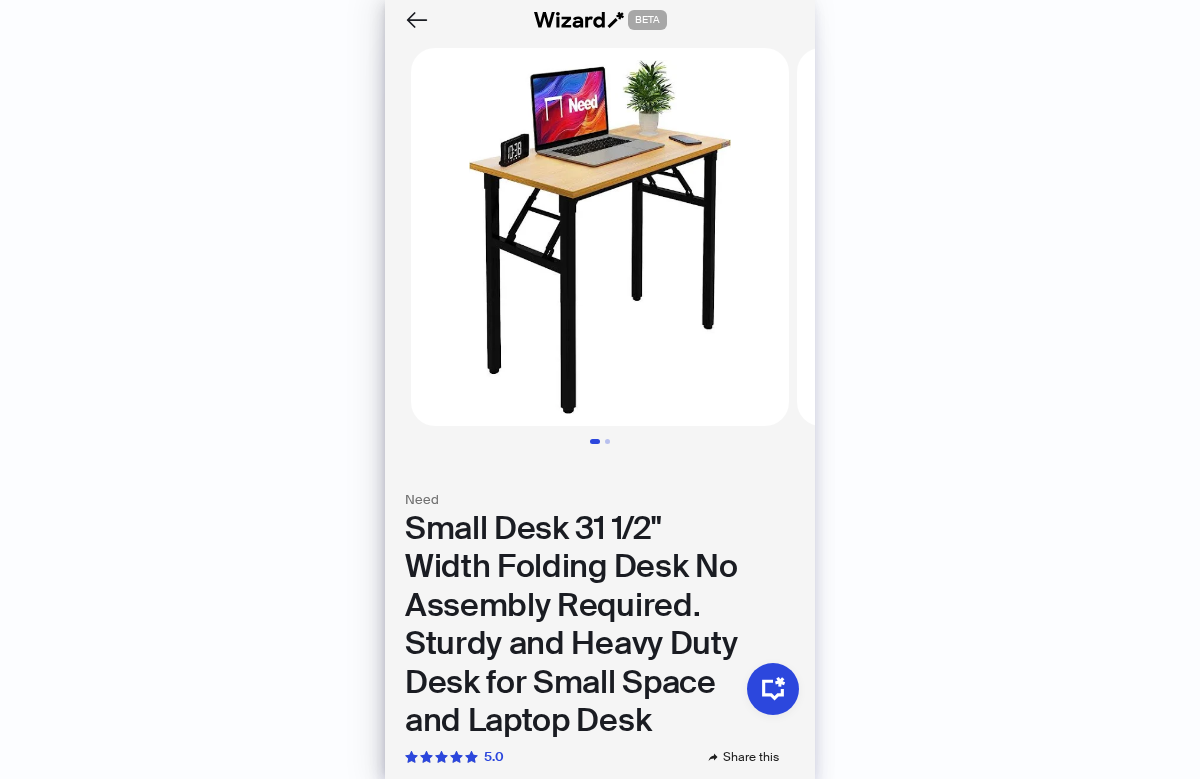 click on "BETA" at bounding box center (600, 20) 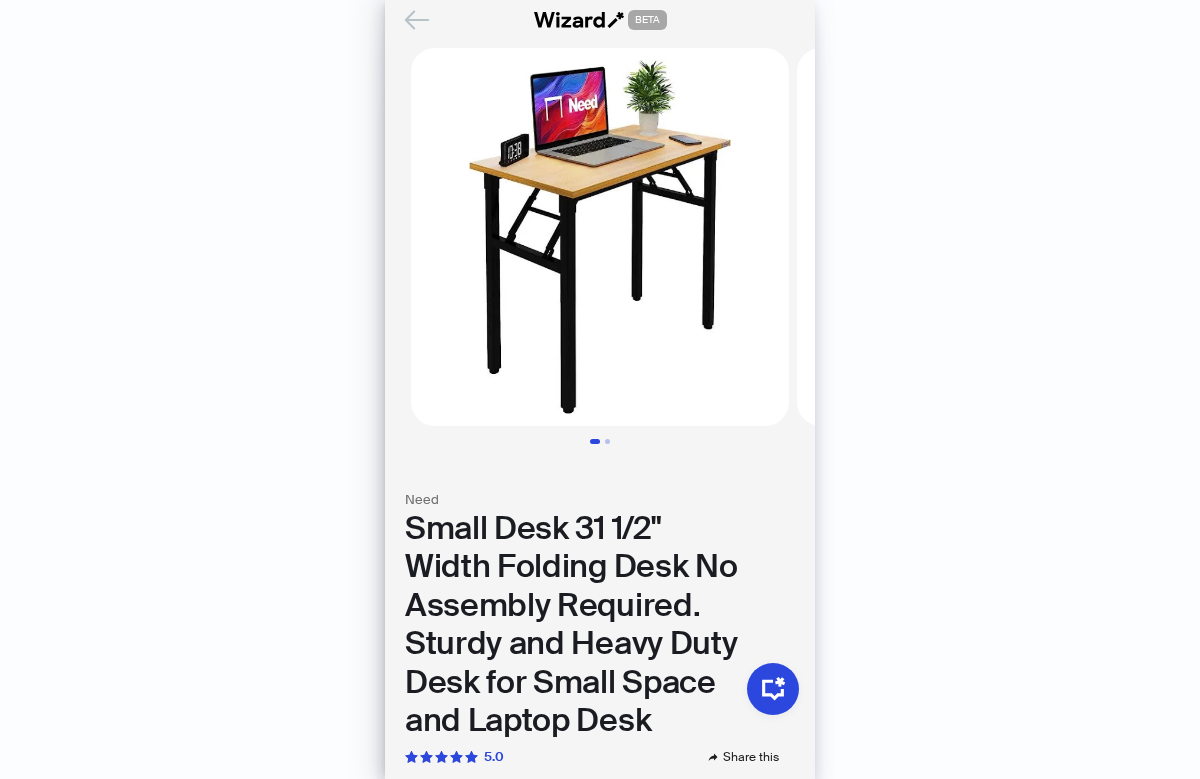 click at bounding box center (417, 20) 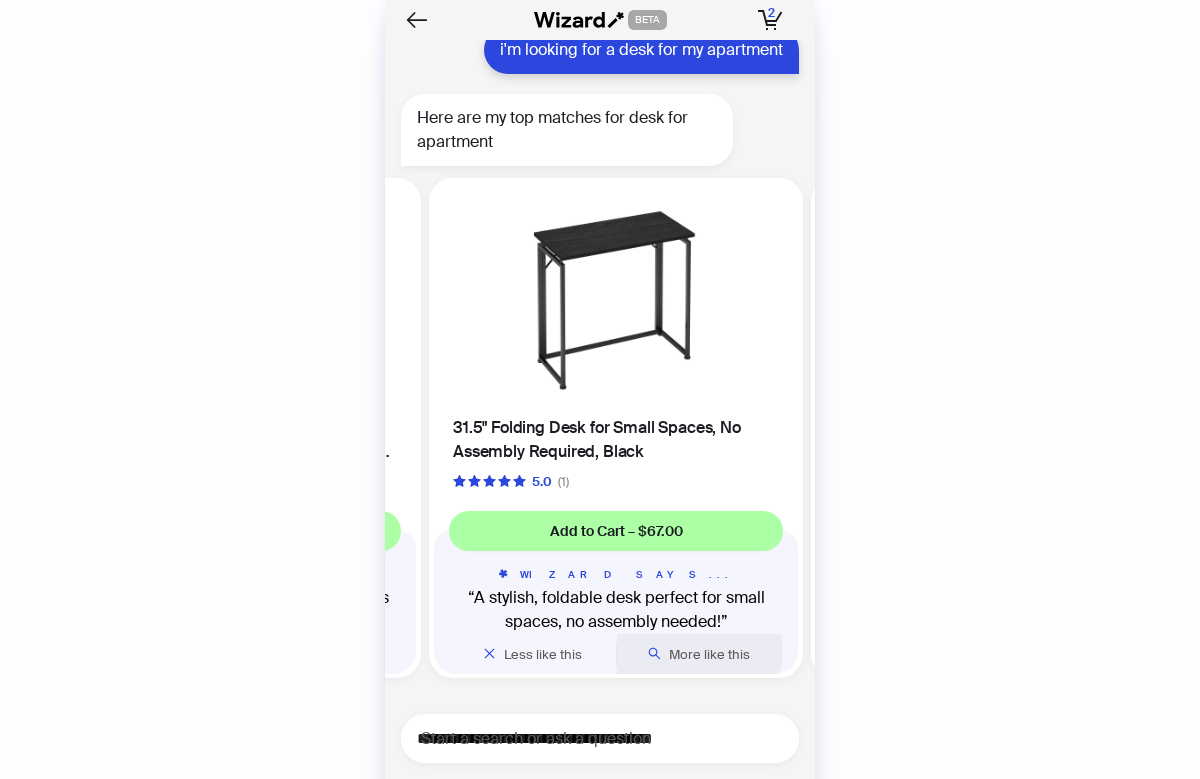scroll, scrollTop: 0, scrollLeft: 377, axis: horizontal 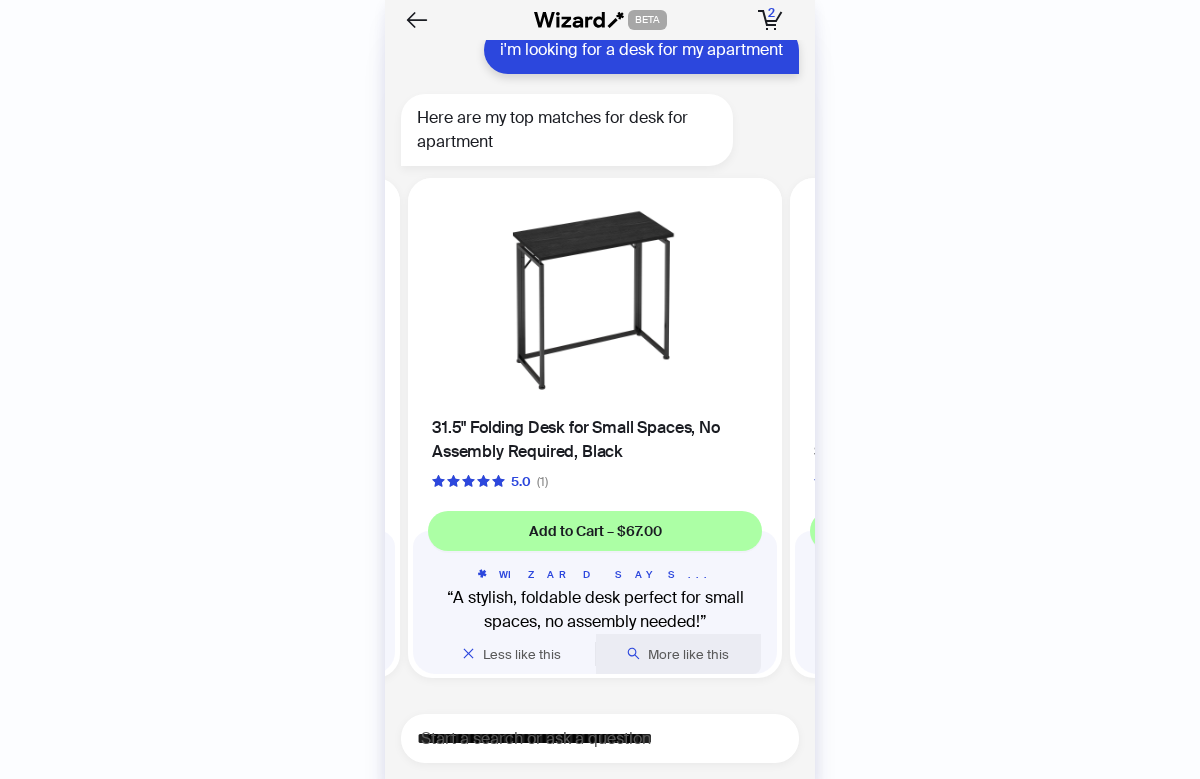 click on "More like this" at bounding box center (688, 654) 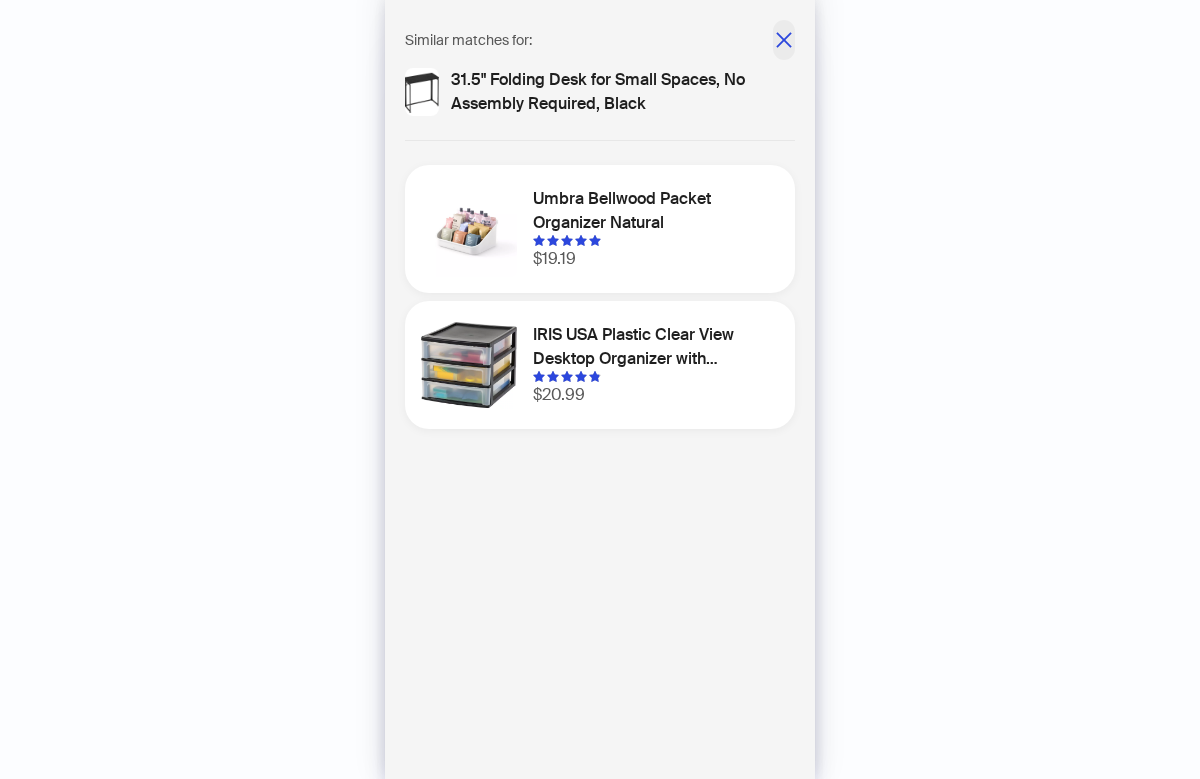 click at bounding box center [784, 40] 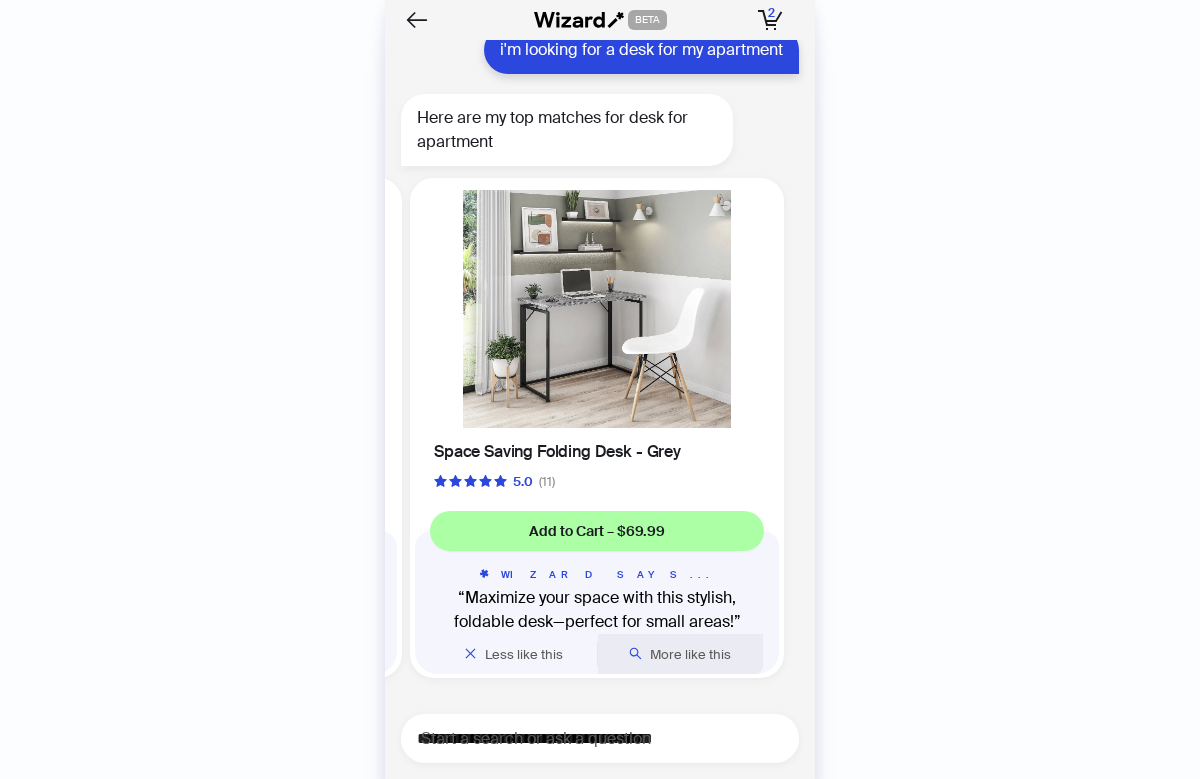 click on "More like this" at bounding box center [681, 654] 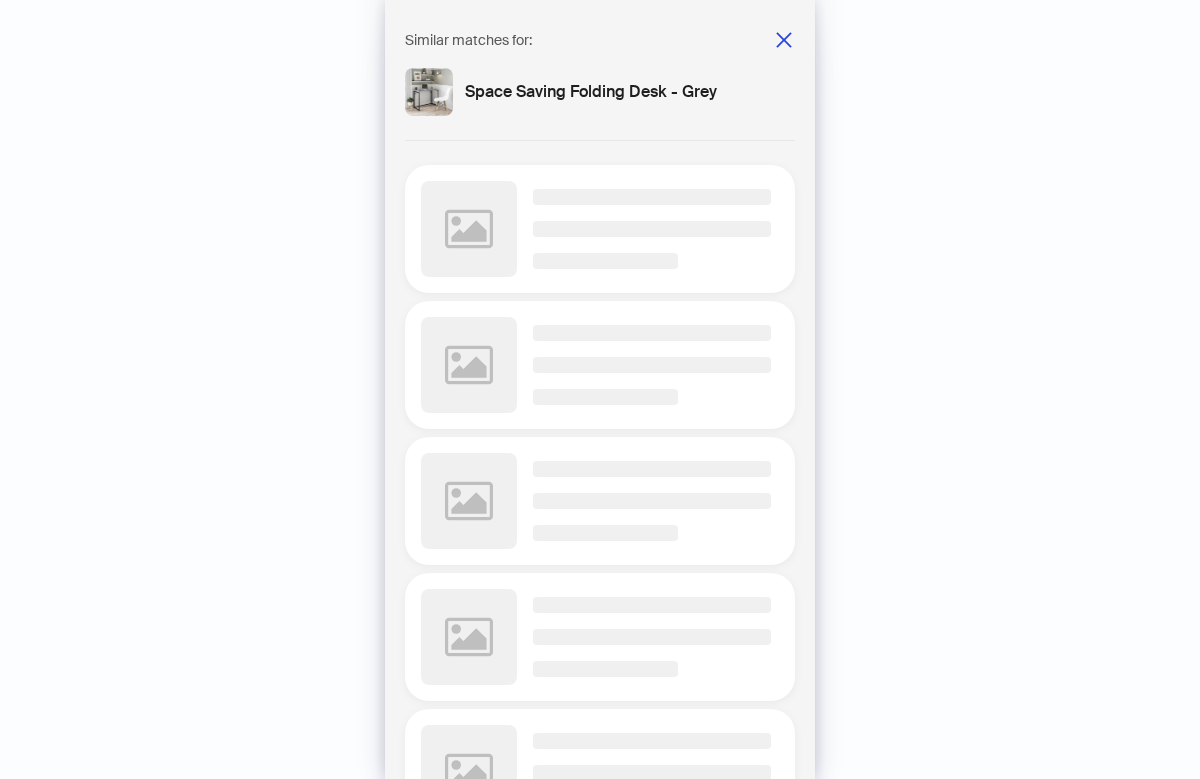 scroll, scrollTop: 0, scrollLeft: 759, axis: horizontal 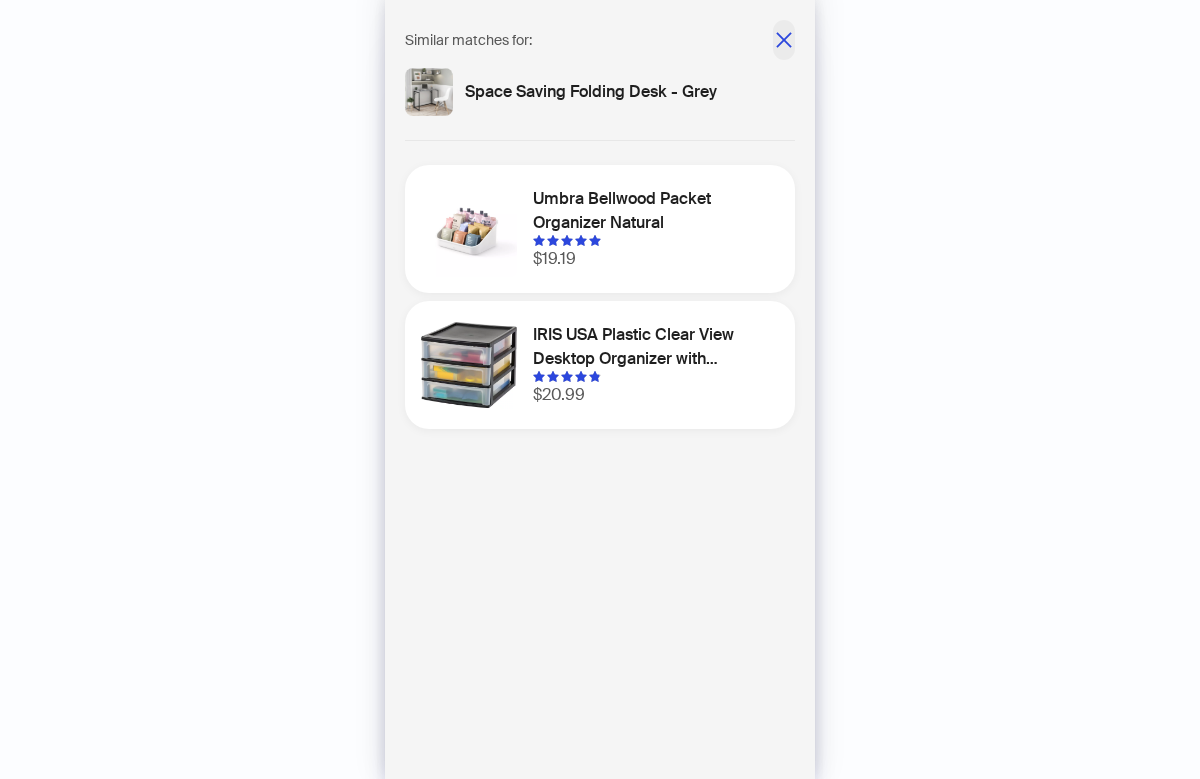 click at bounding box center (784, 40) 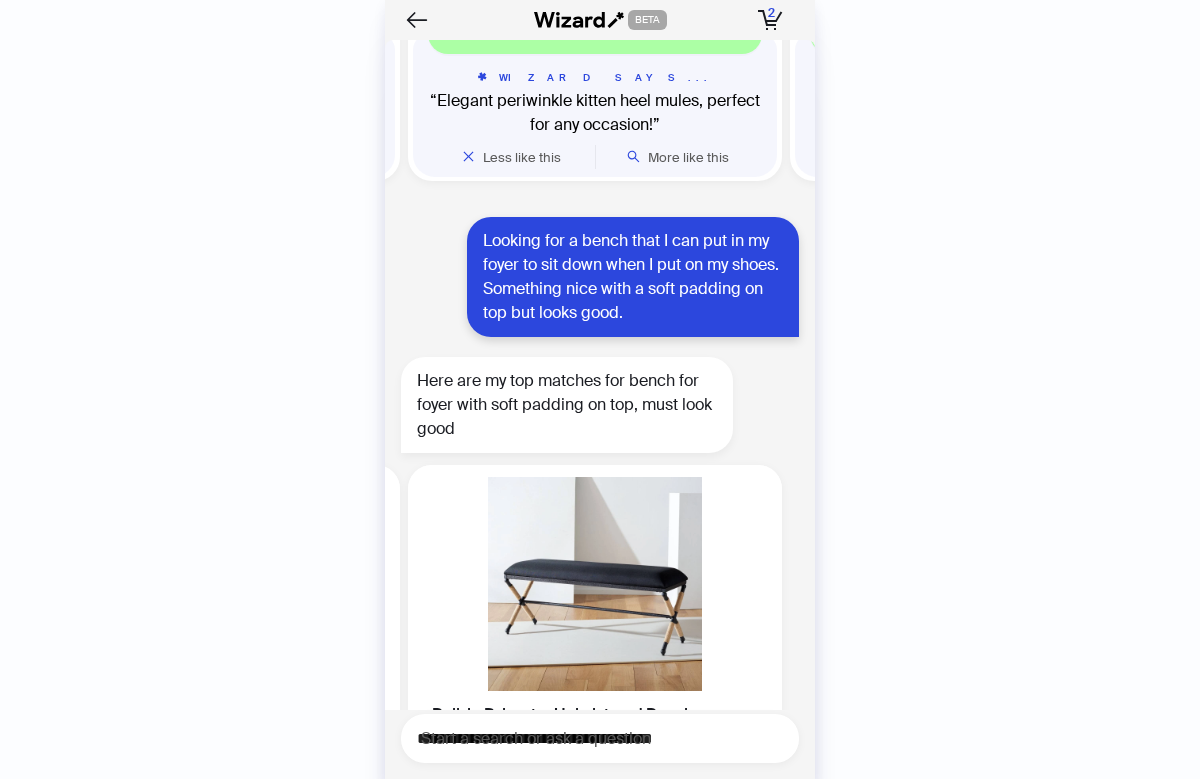 scroll, scrollTop: 3364, scrollLeft: 0, axis: vertical 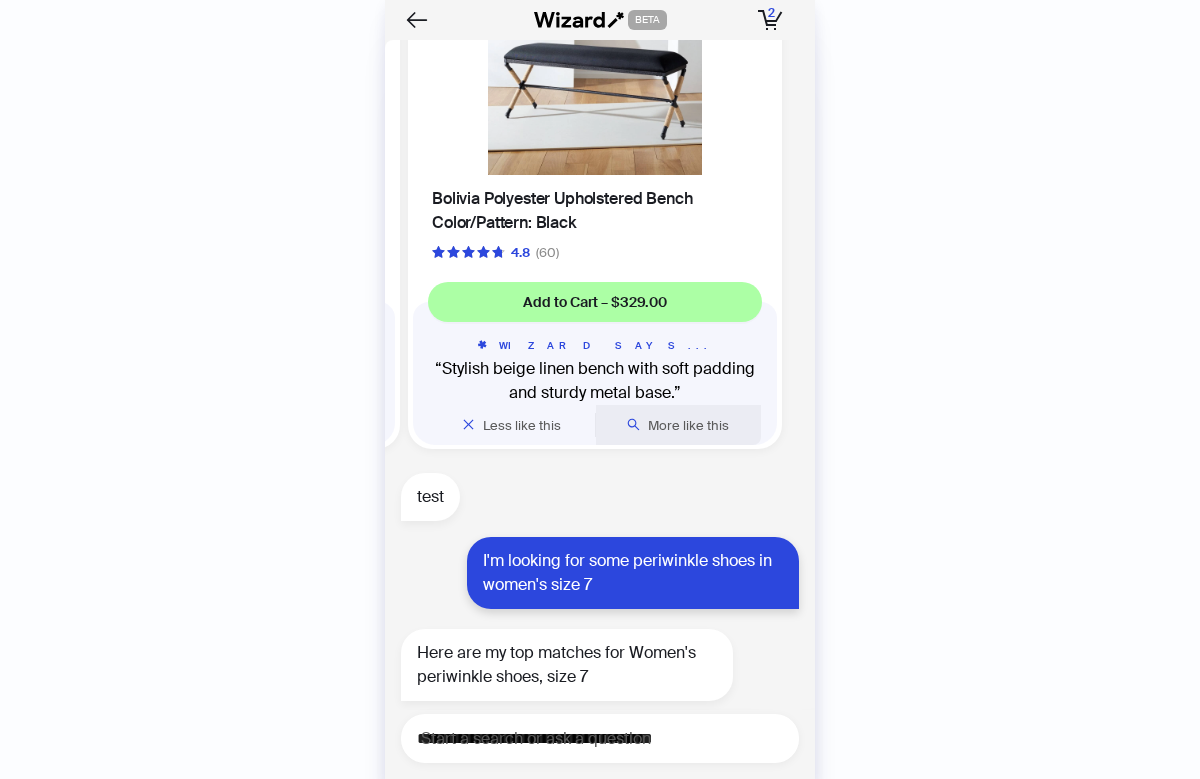 click on "More like this" at bounding box center [688, 425] 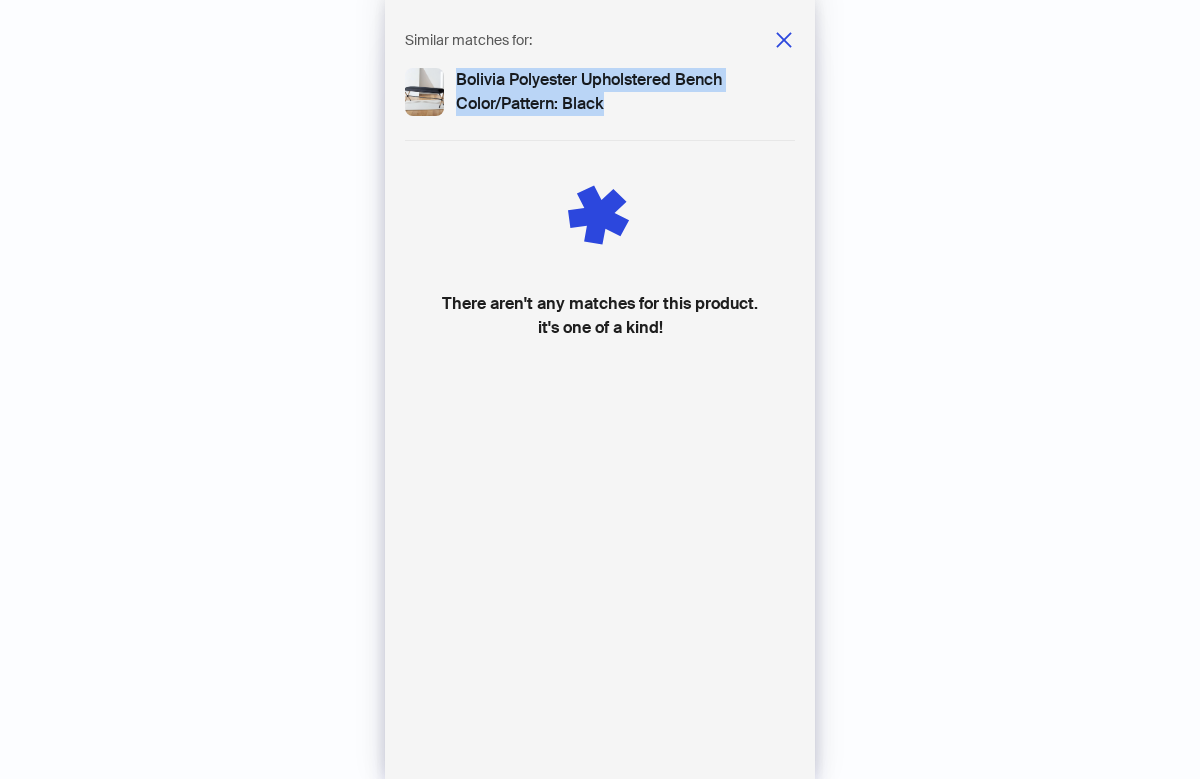 drag, startPoint x: 601, startPoint y: 106, endPoint x: 453, endPoint y: 79, distance: 150.44267 